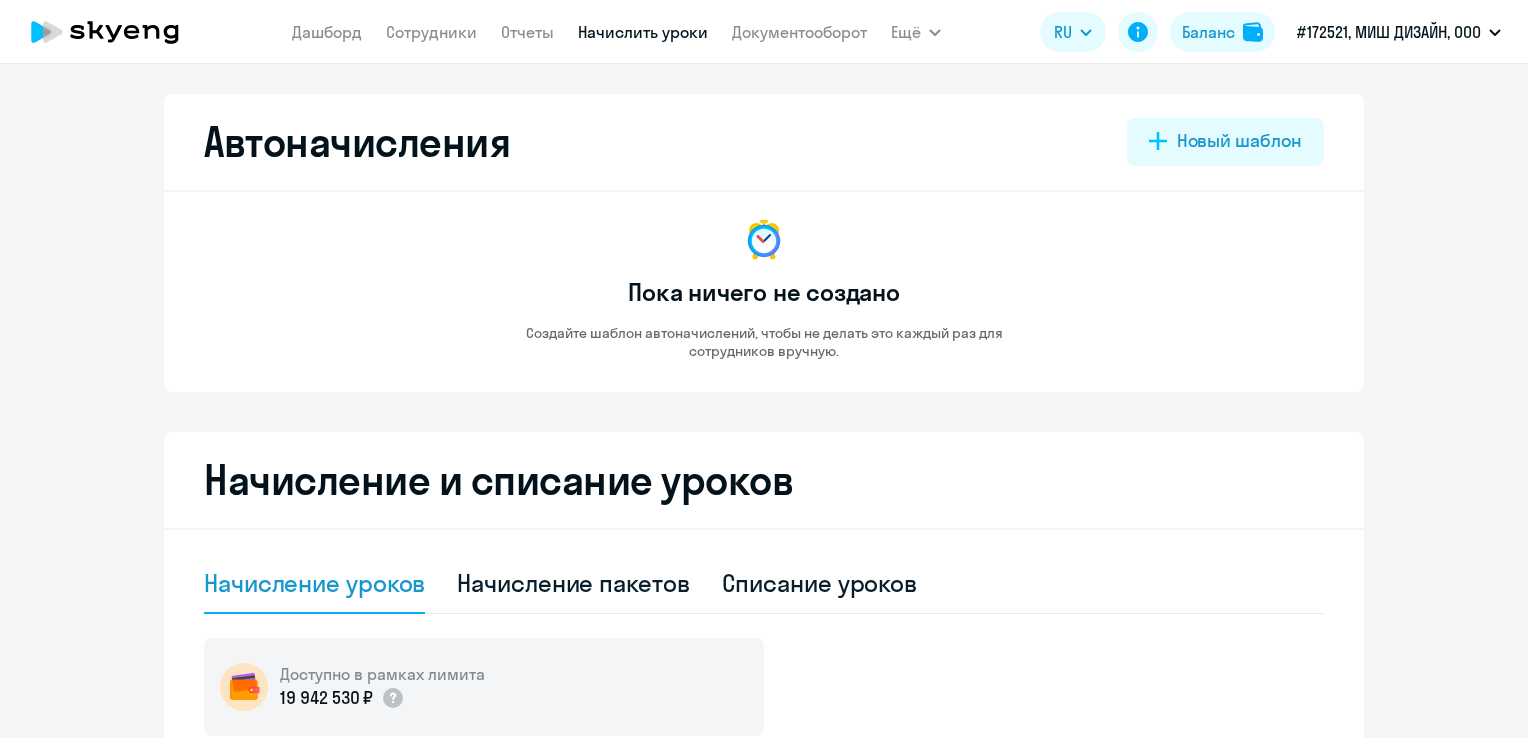 select on "10" 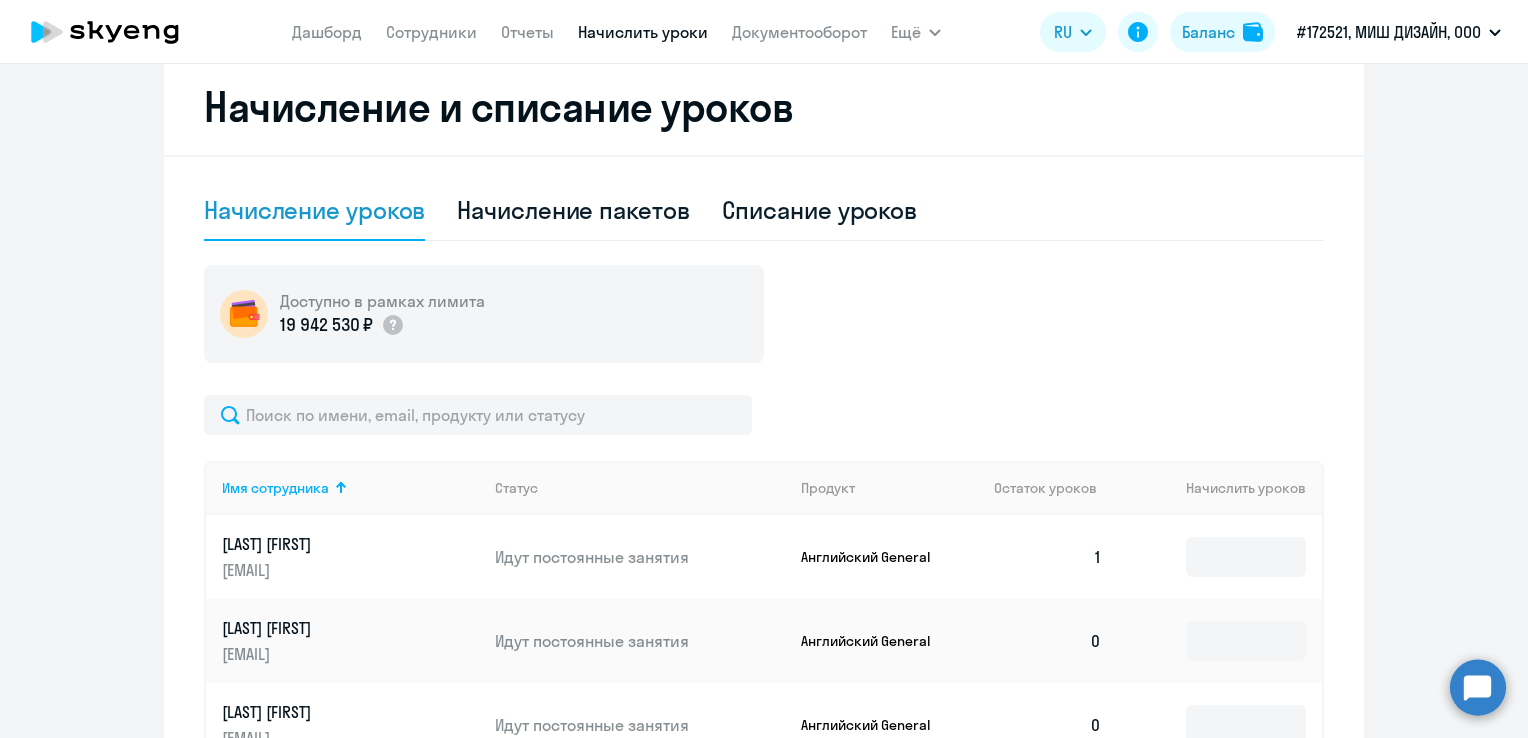 scroll, scrollTop: 200, scrollLeft: 0, axis: vertical 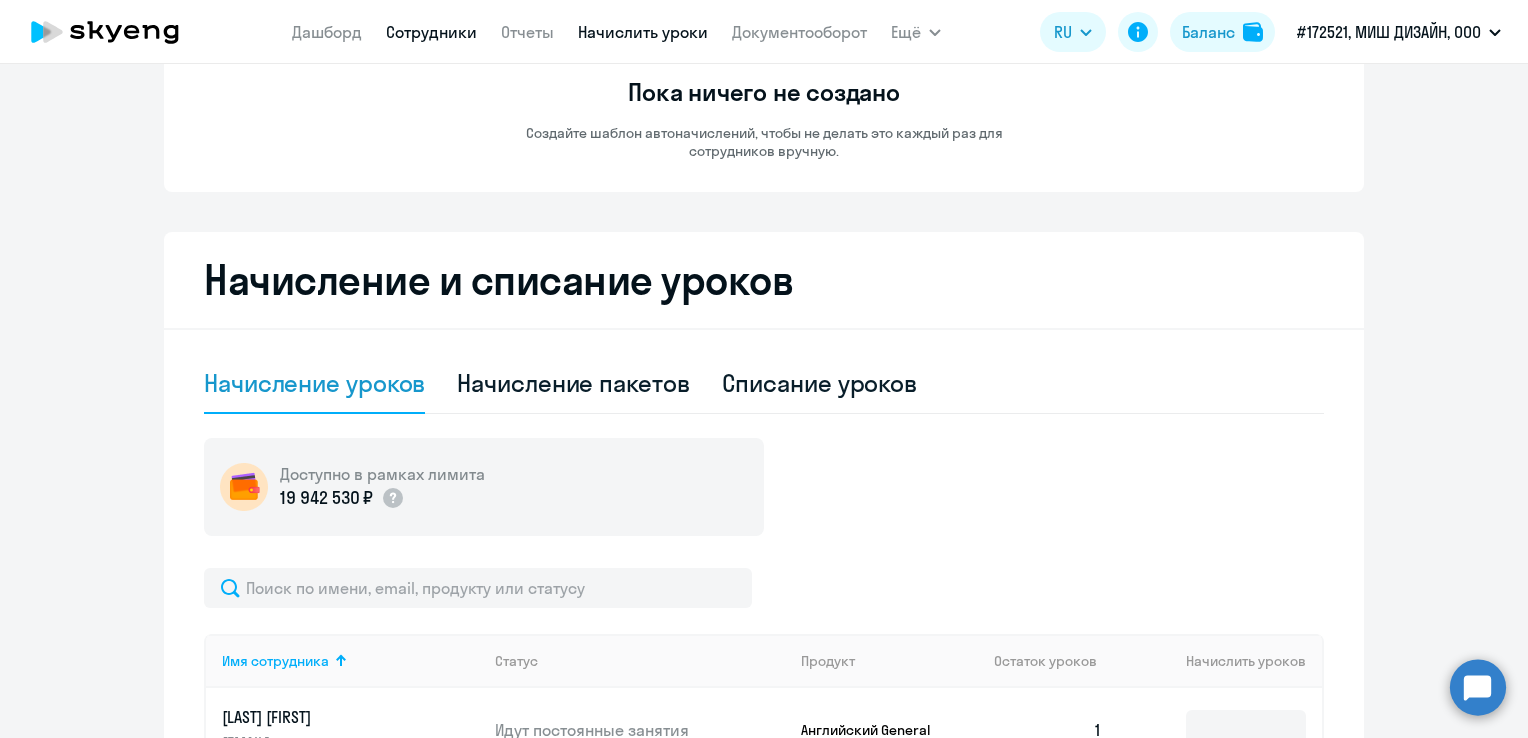 click on "Сотрудники" at bounding box center [431, 32] 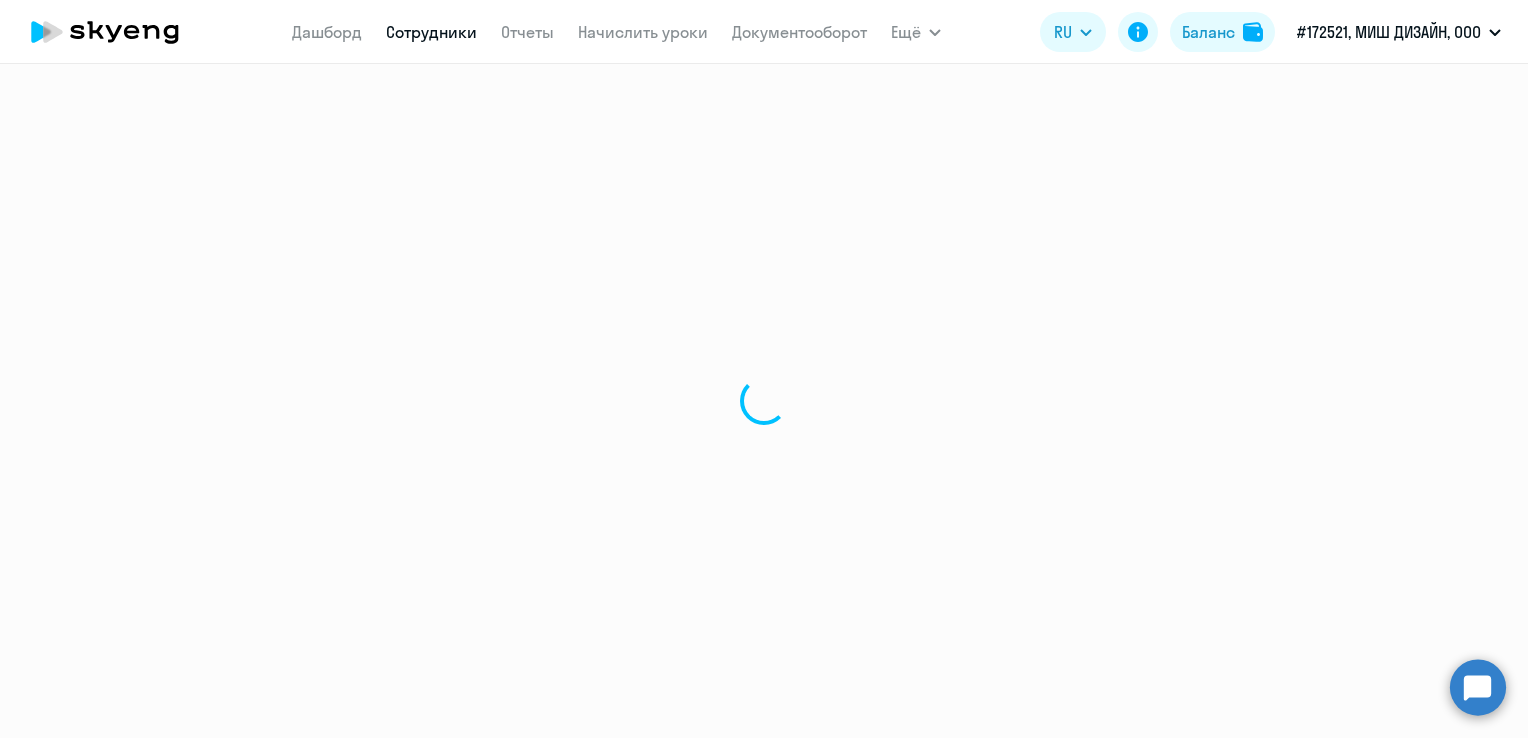 select on "30" 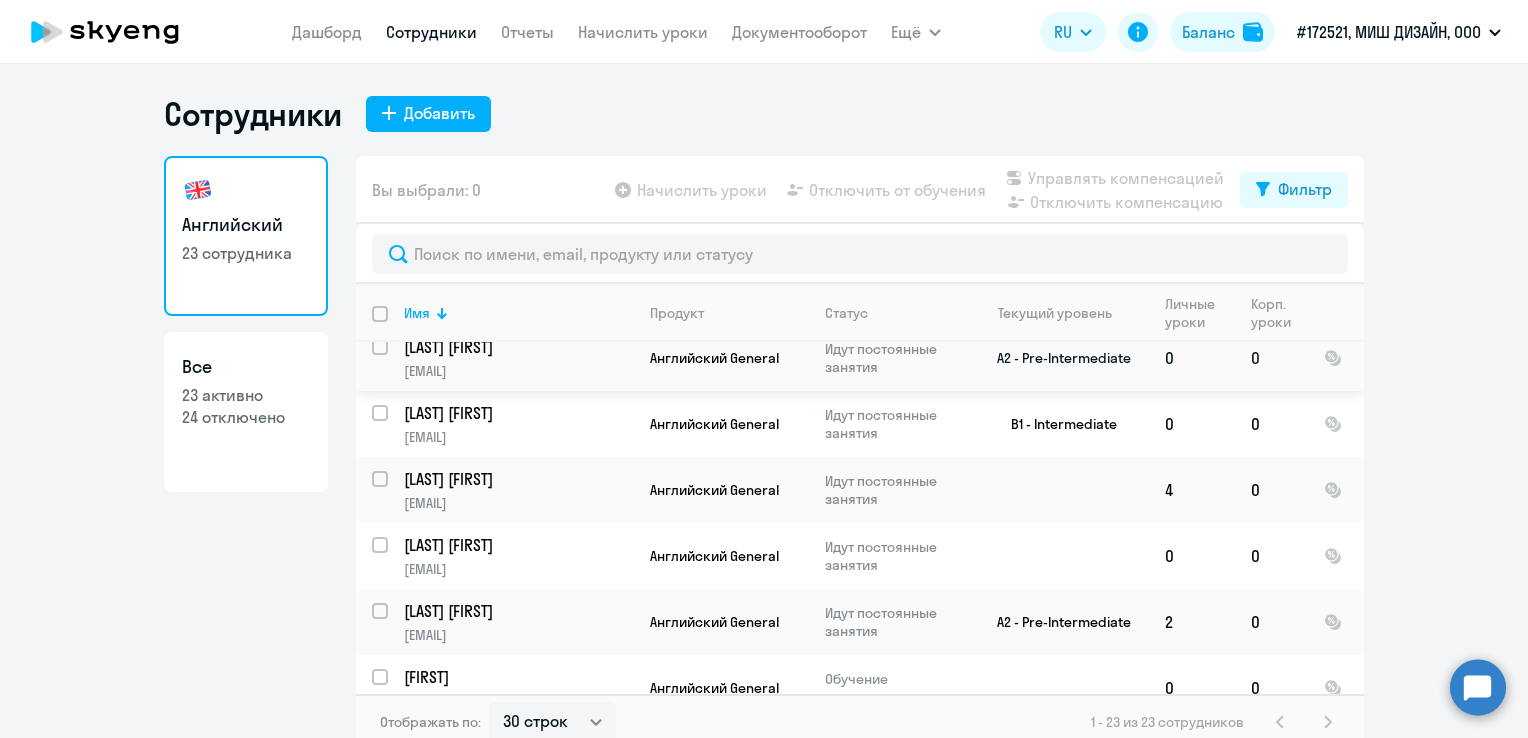 scroll, scrollTop: 200, scrollLeft: 0, axis: vertical 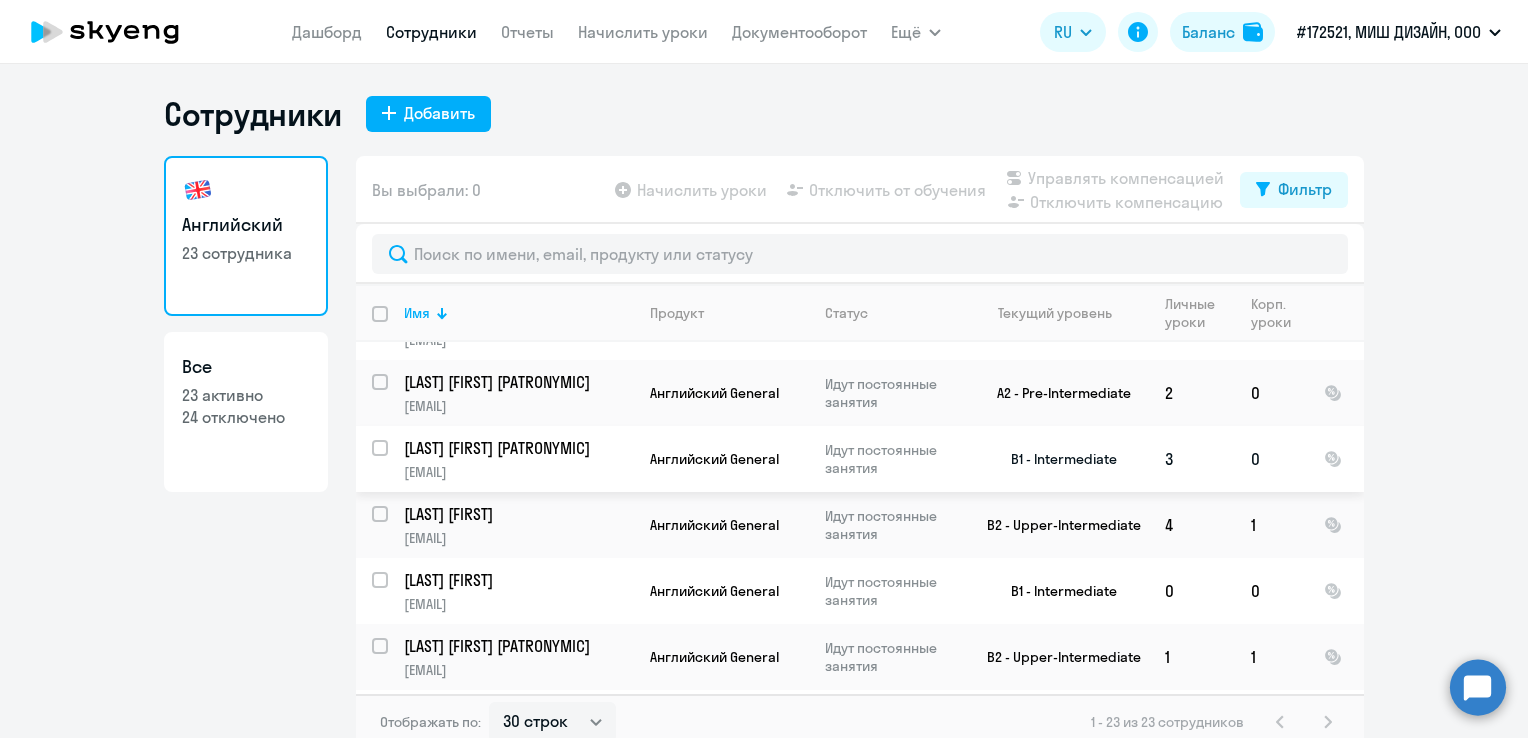 click at bounding box center [392, 460] 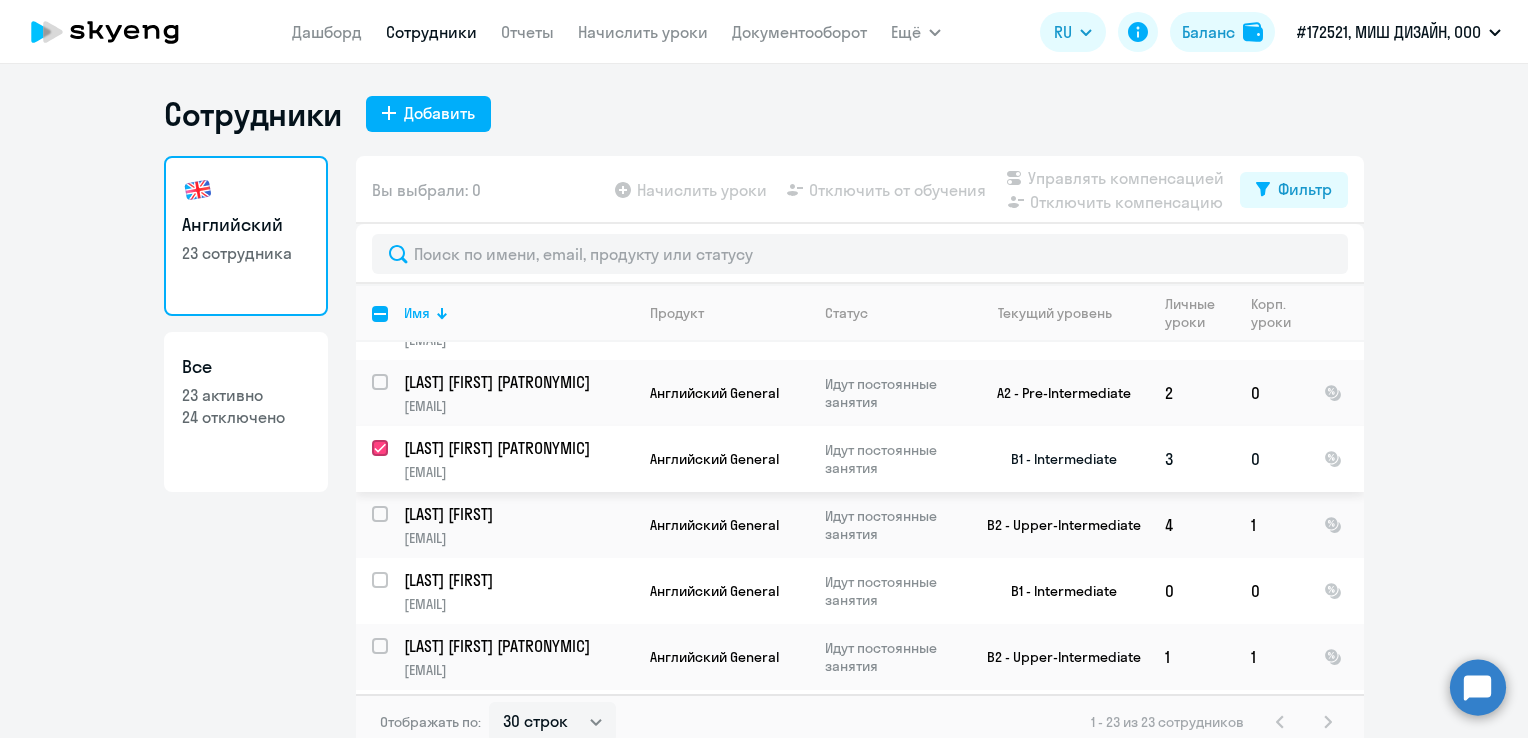 checkbox on "true" 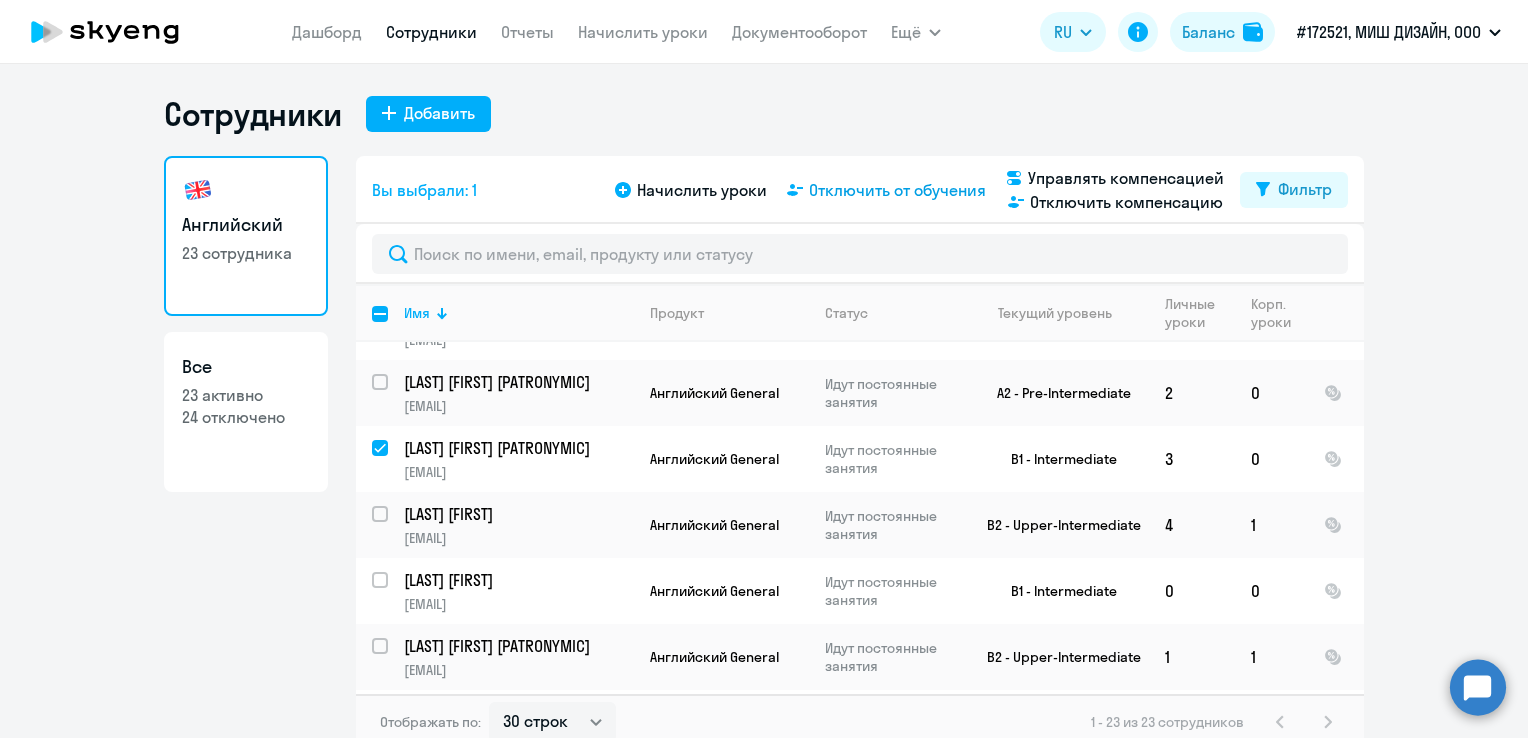 click on "Отключить от обучения" 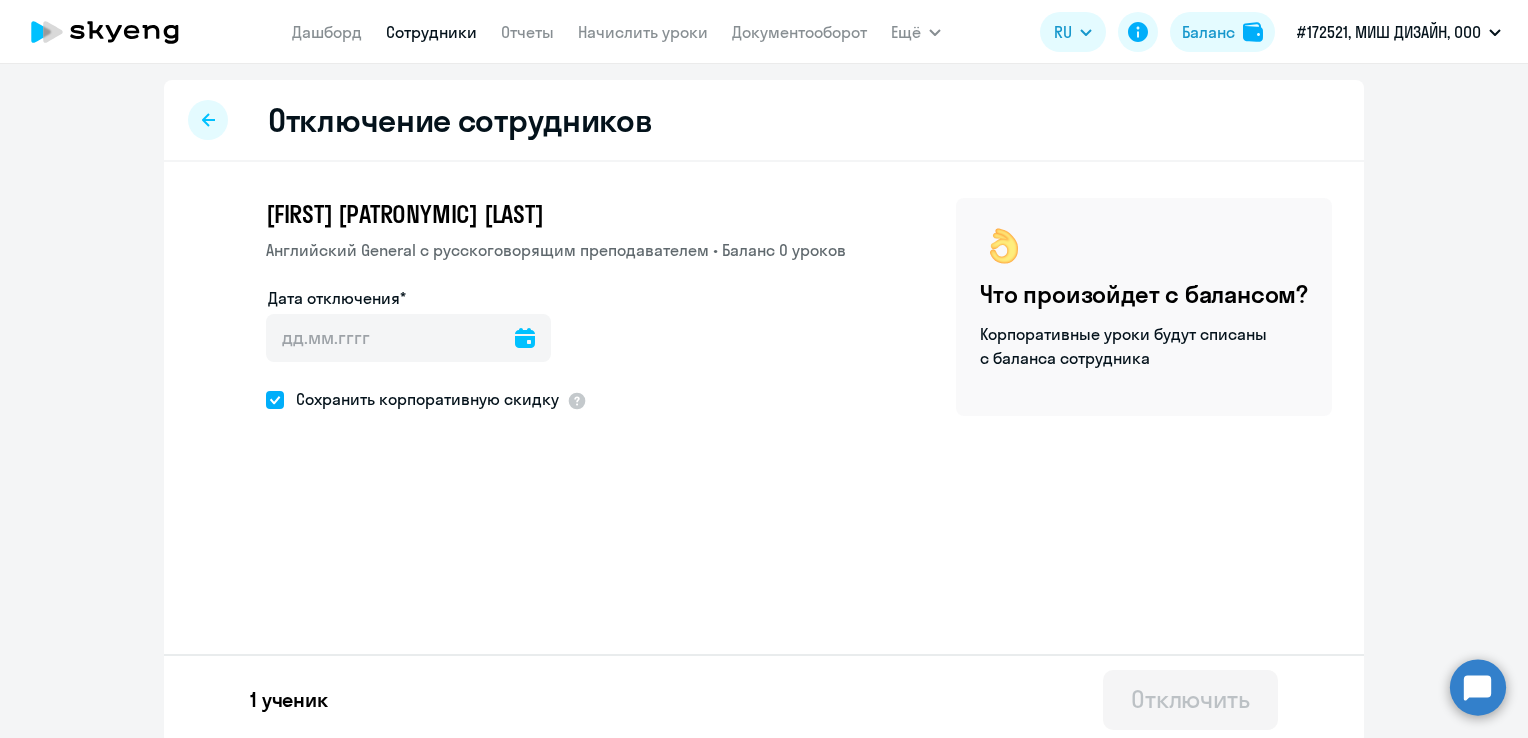 click 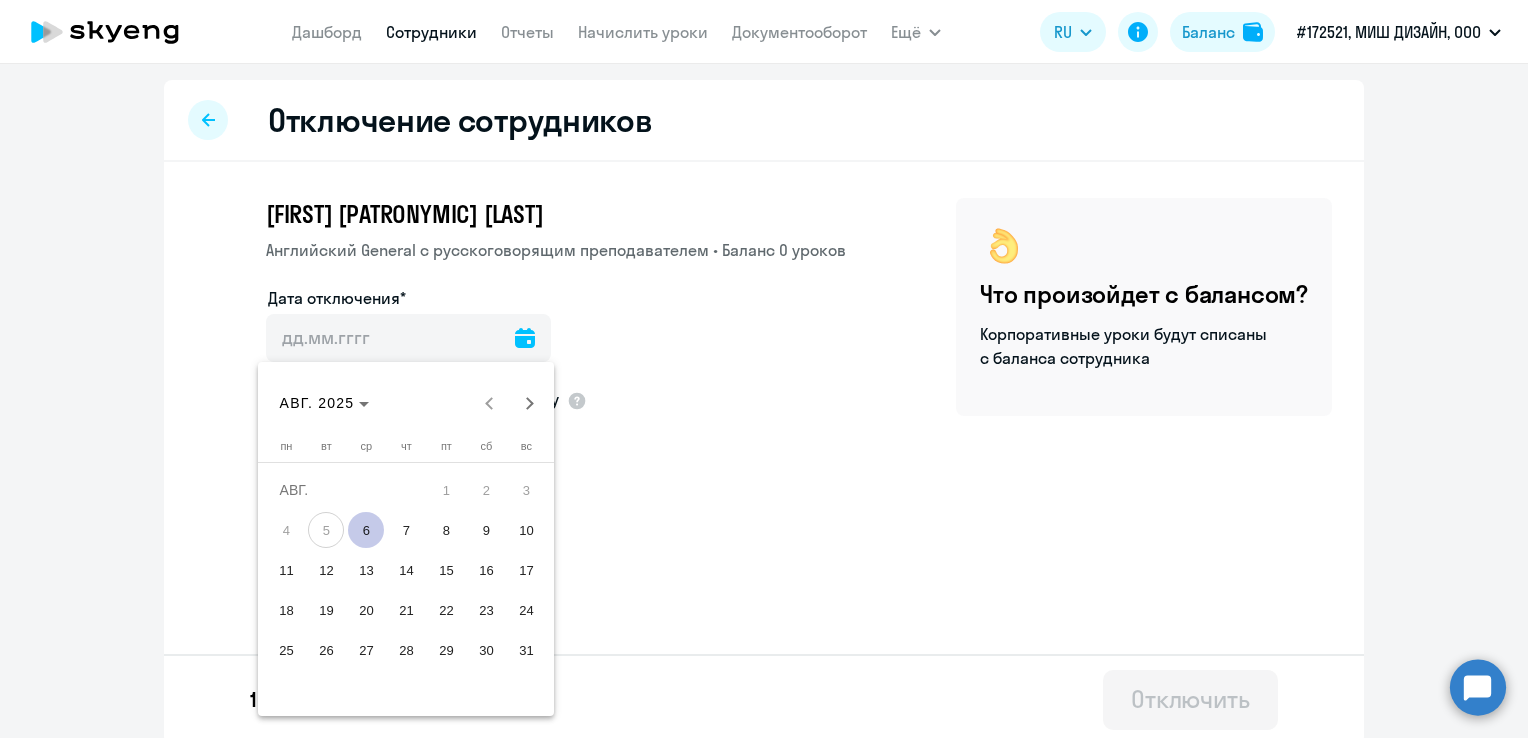 click on "6" at bounding box center (366, 530) 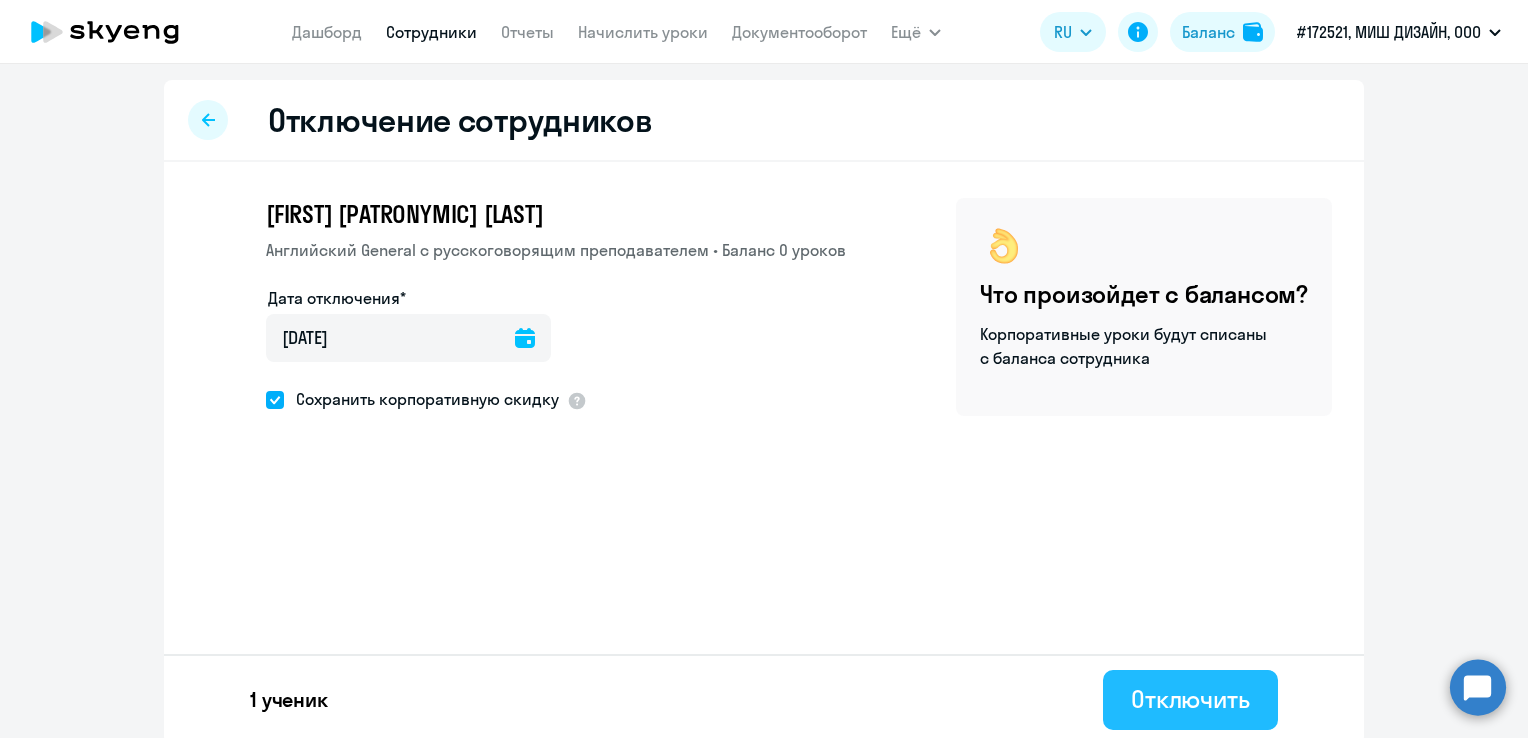 click on "Отключить" 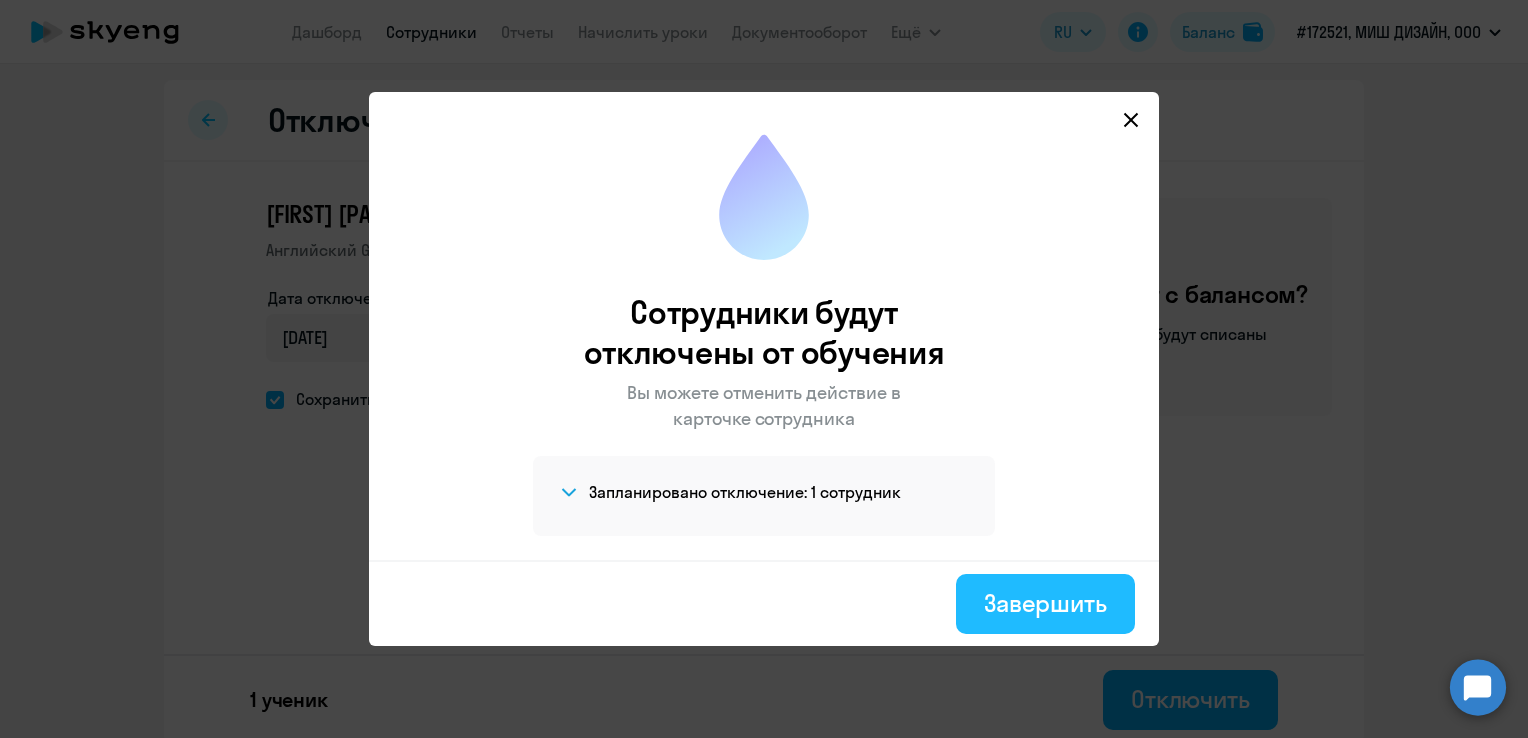 click on "Завершить" at bounding box center (1045, 603) 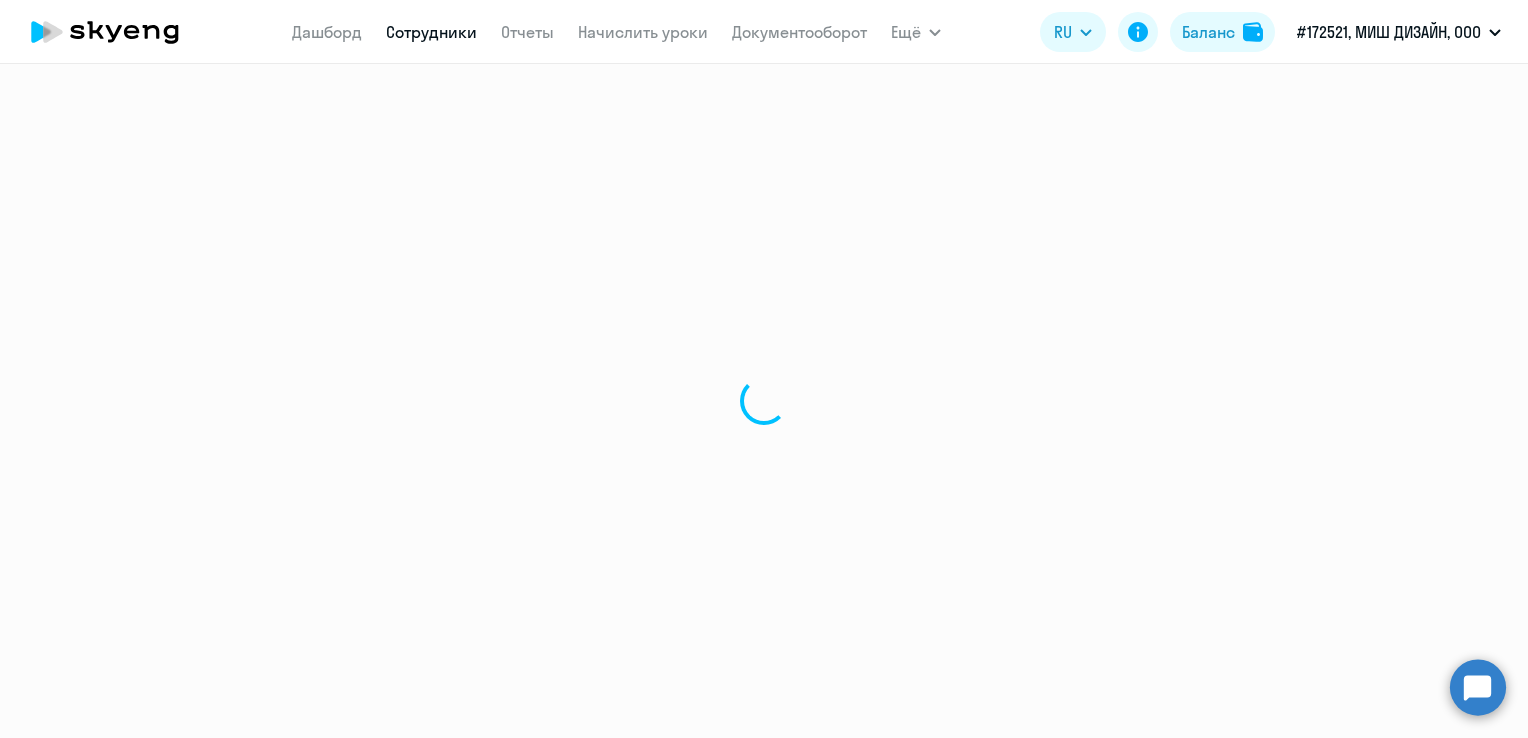 select on "30" 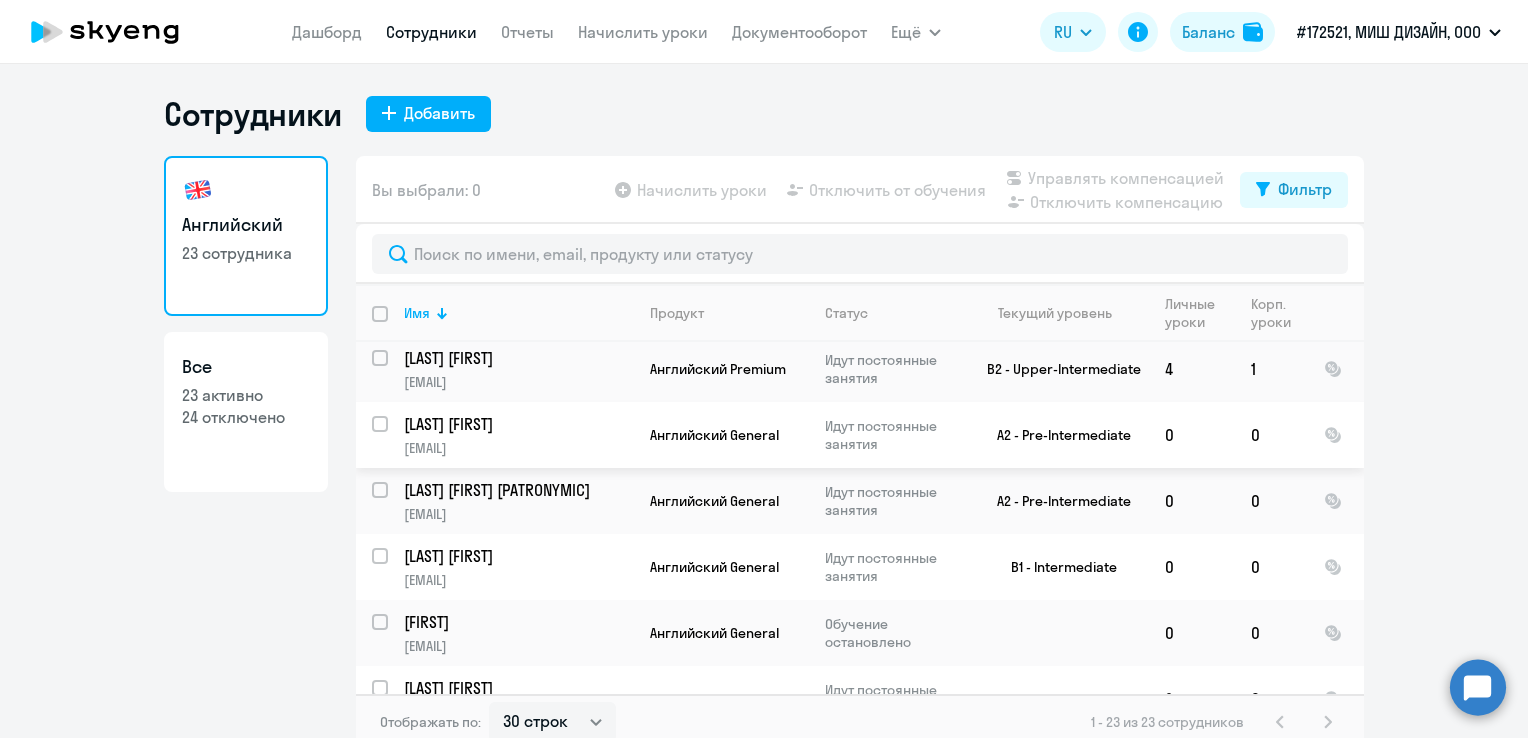 scroll, scrollTop: 800, scrollLeft: 0, axis: vertical 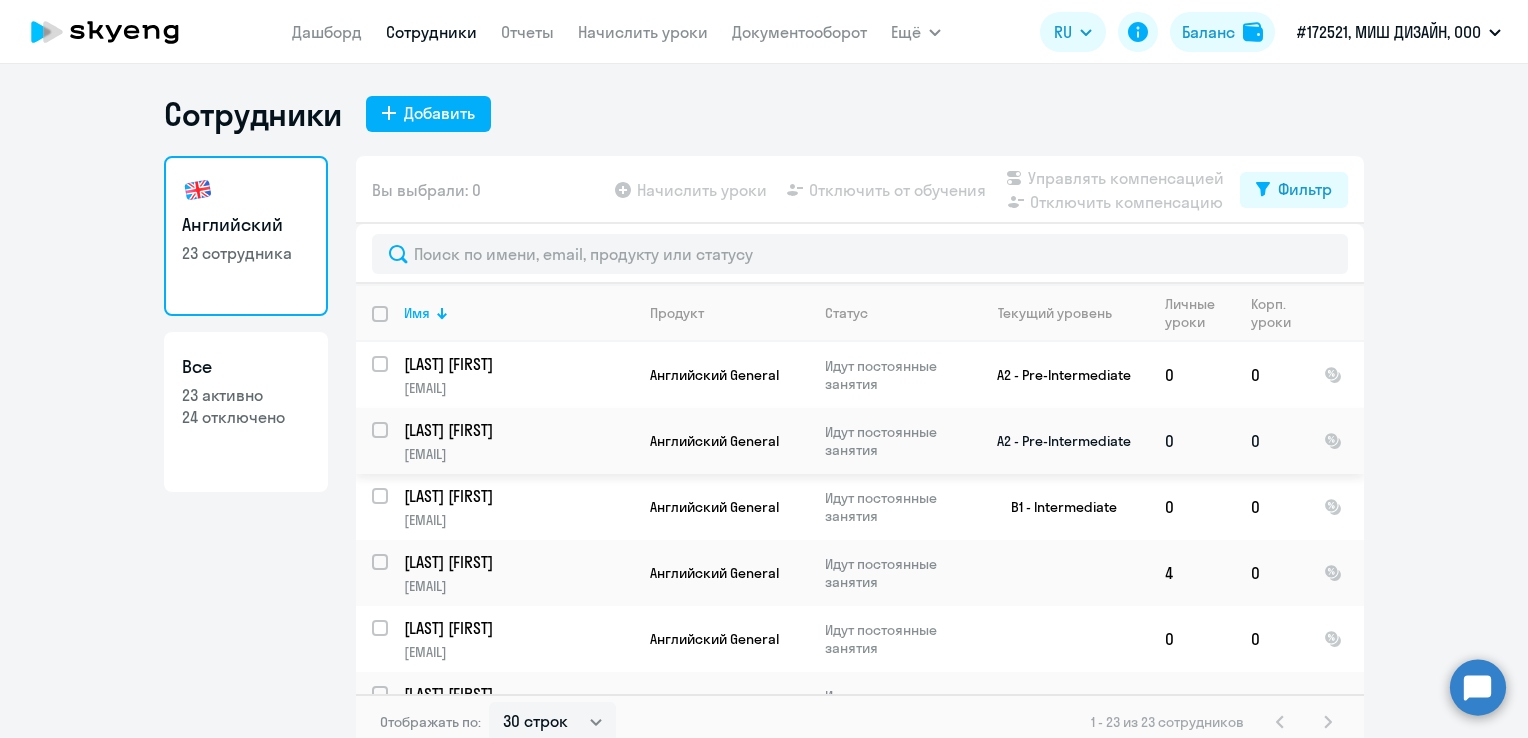 click at bounding box center (392, 442) 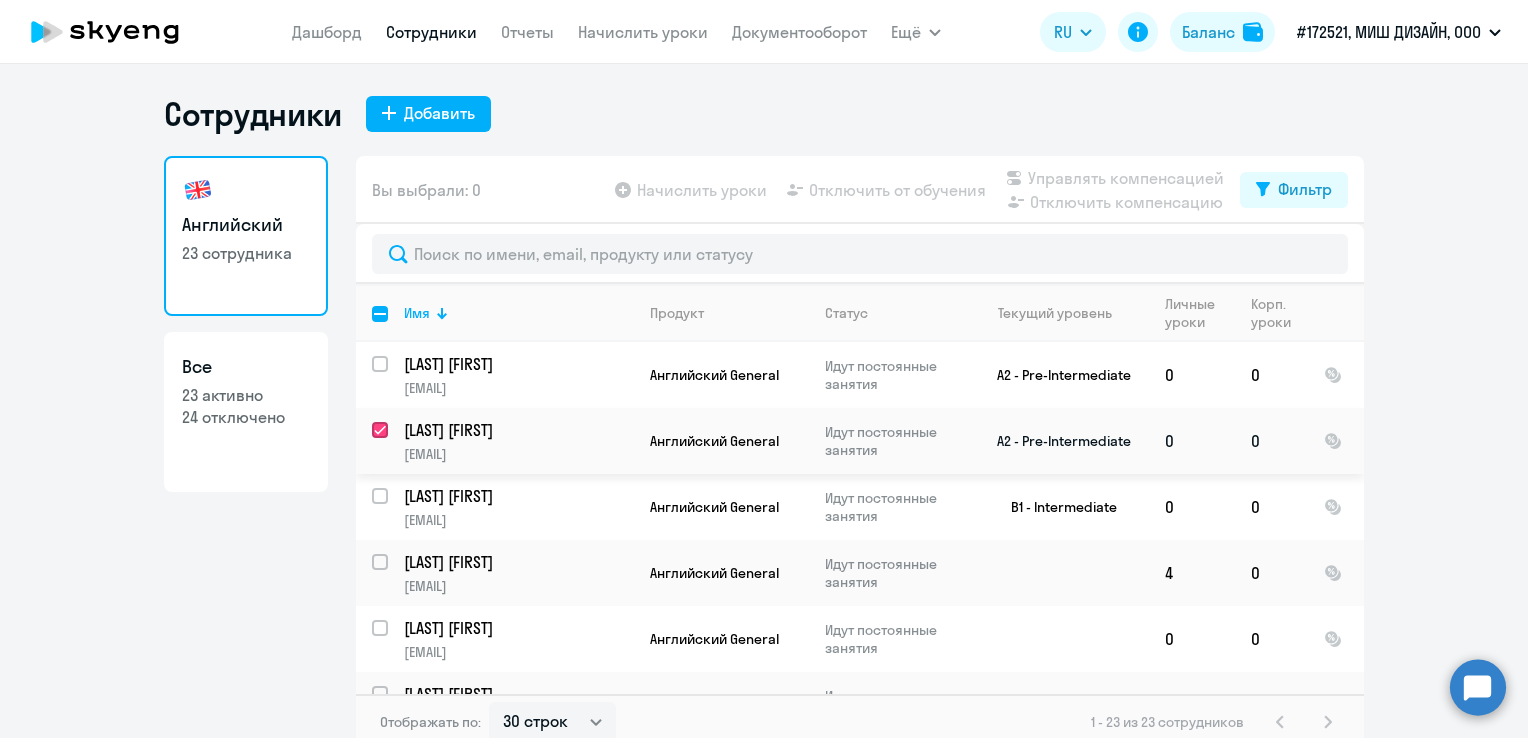 checkbox on "true" 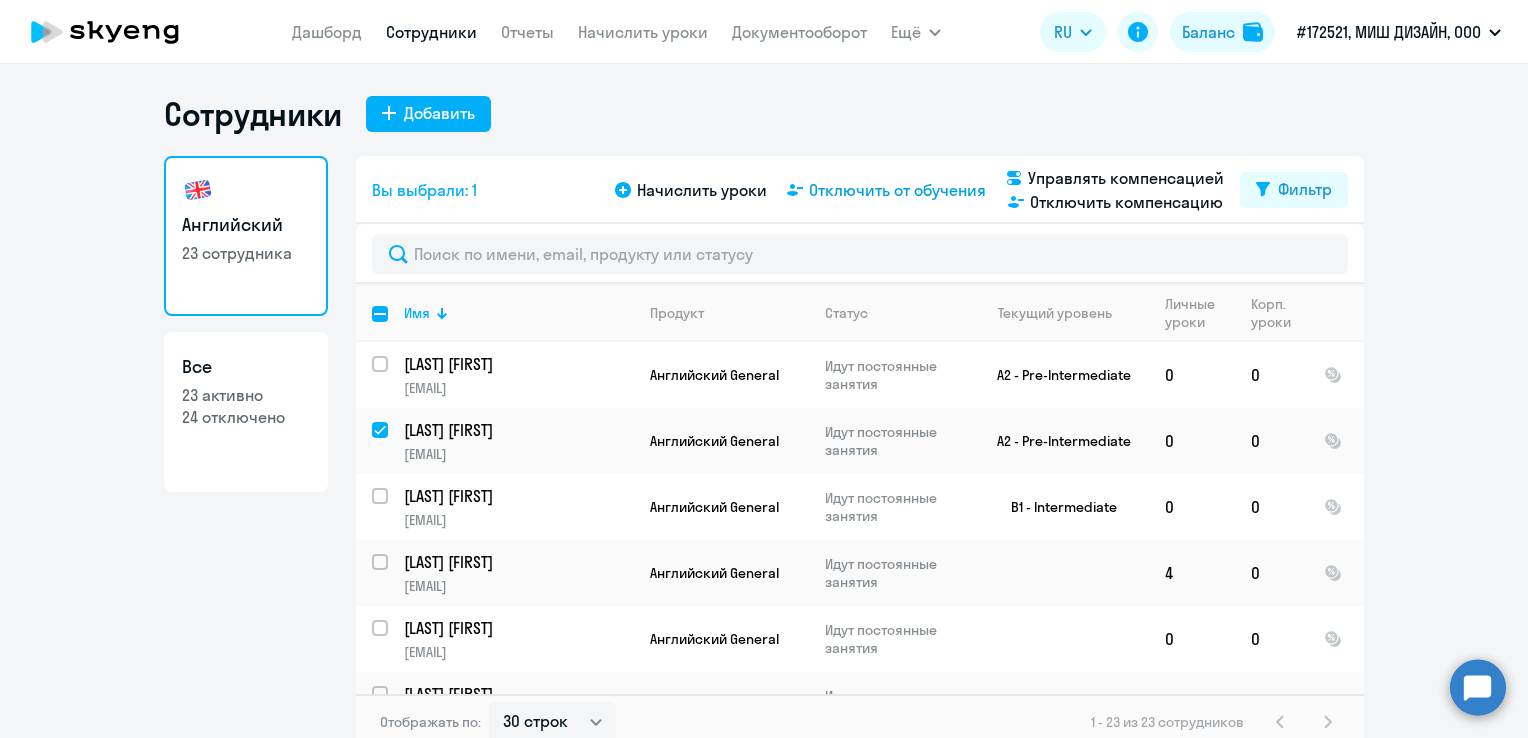 click on "Отключить от обучения" 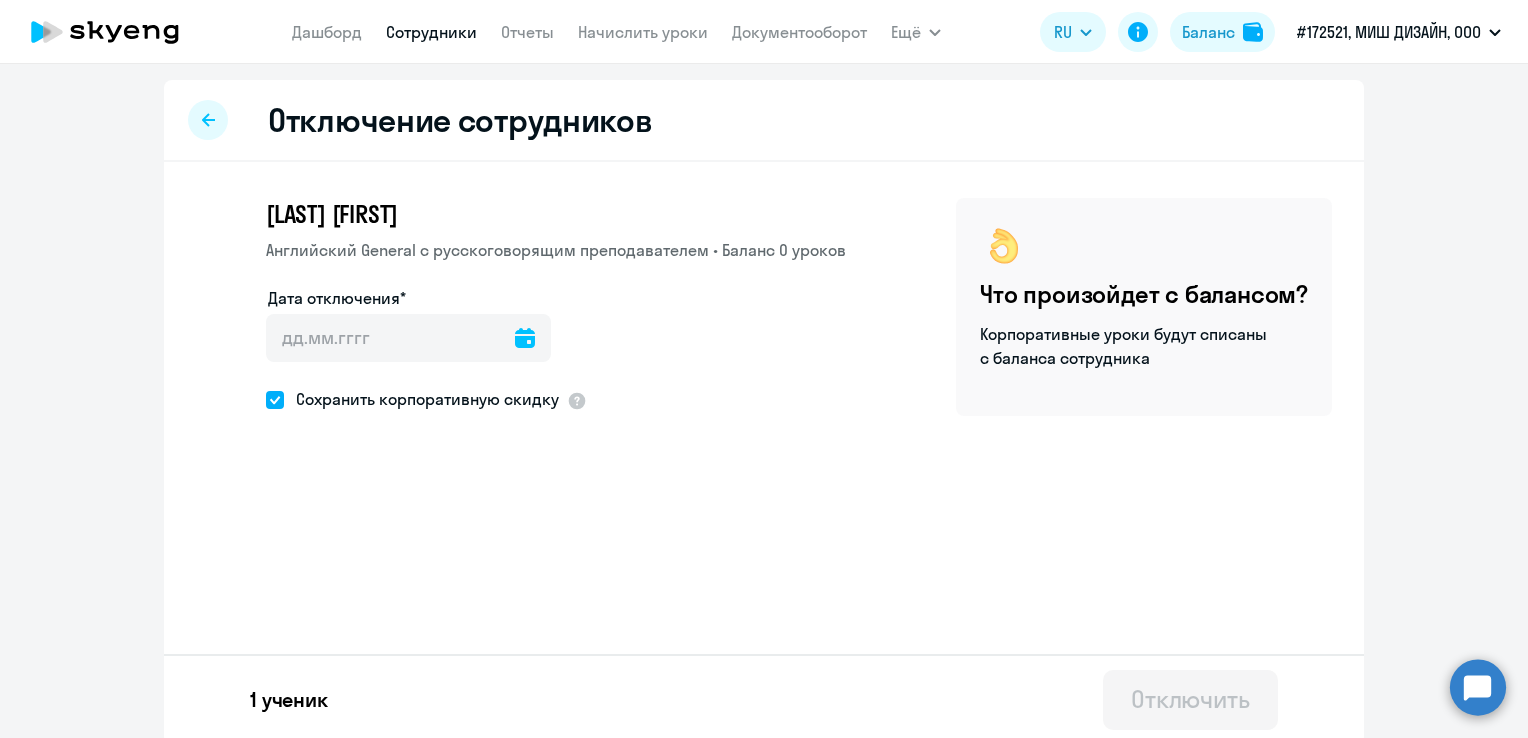 click 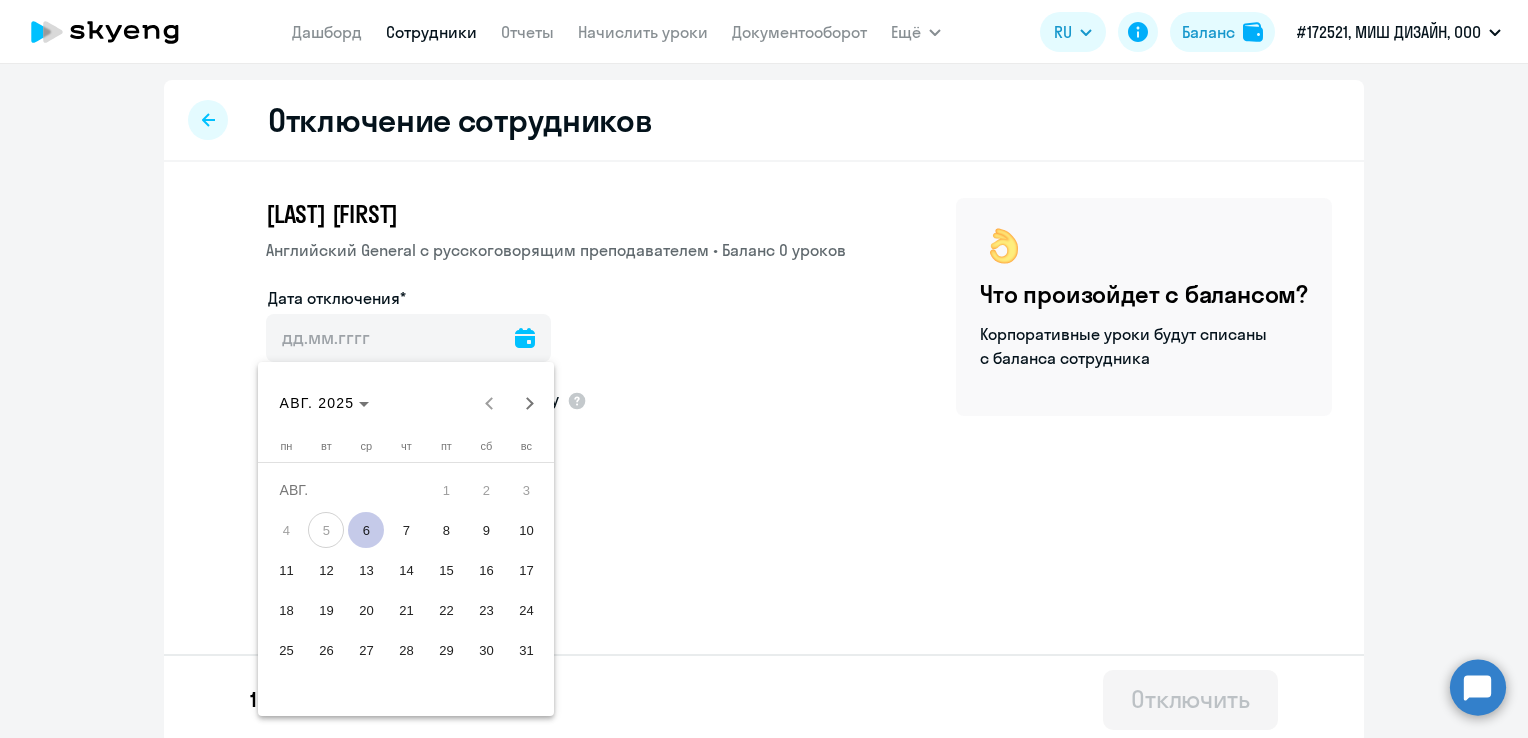 click on "6" at bounding box center (366, 530) 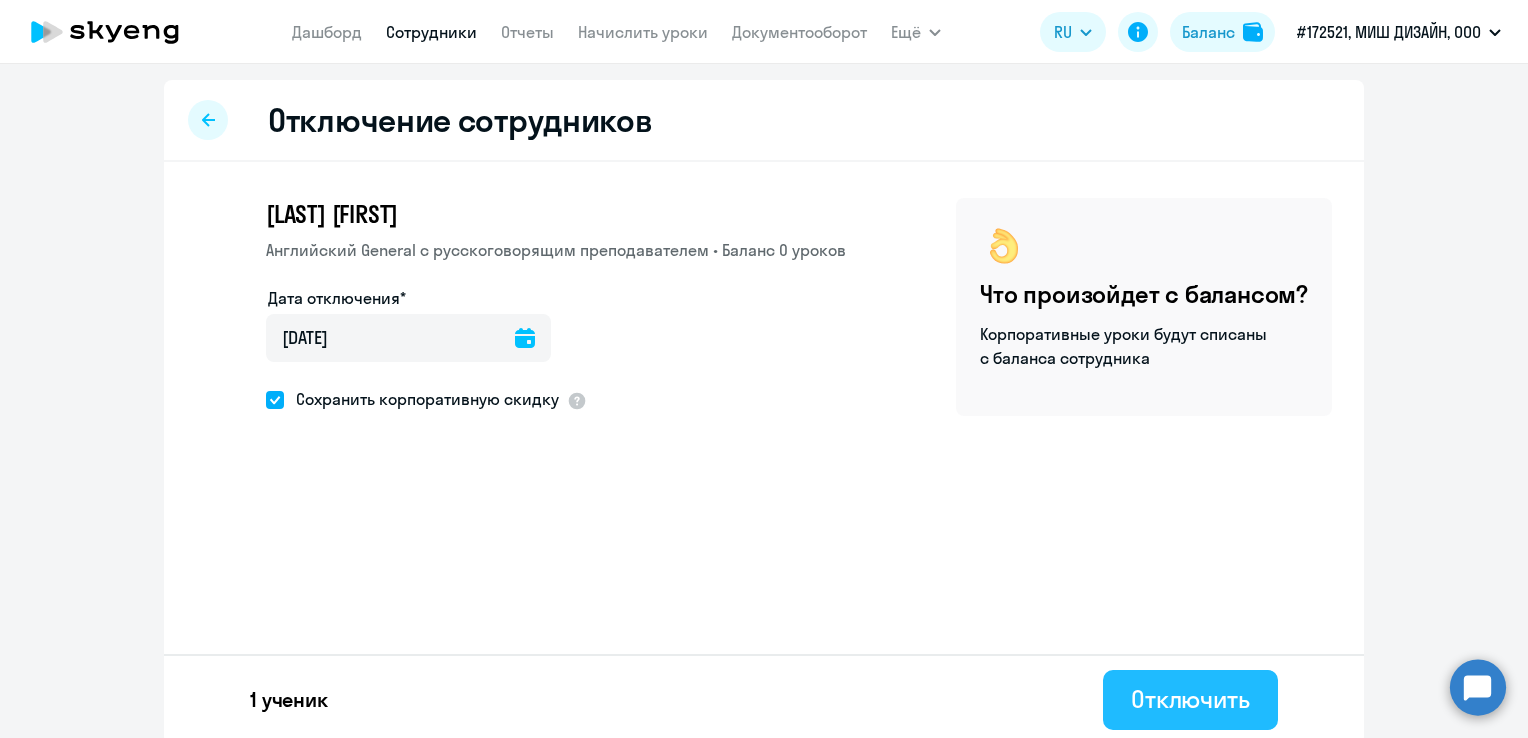 click on "Отключить" 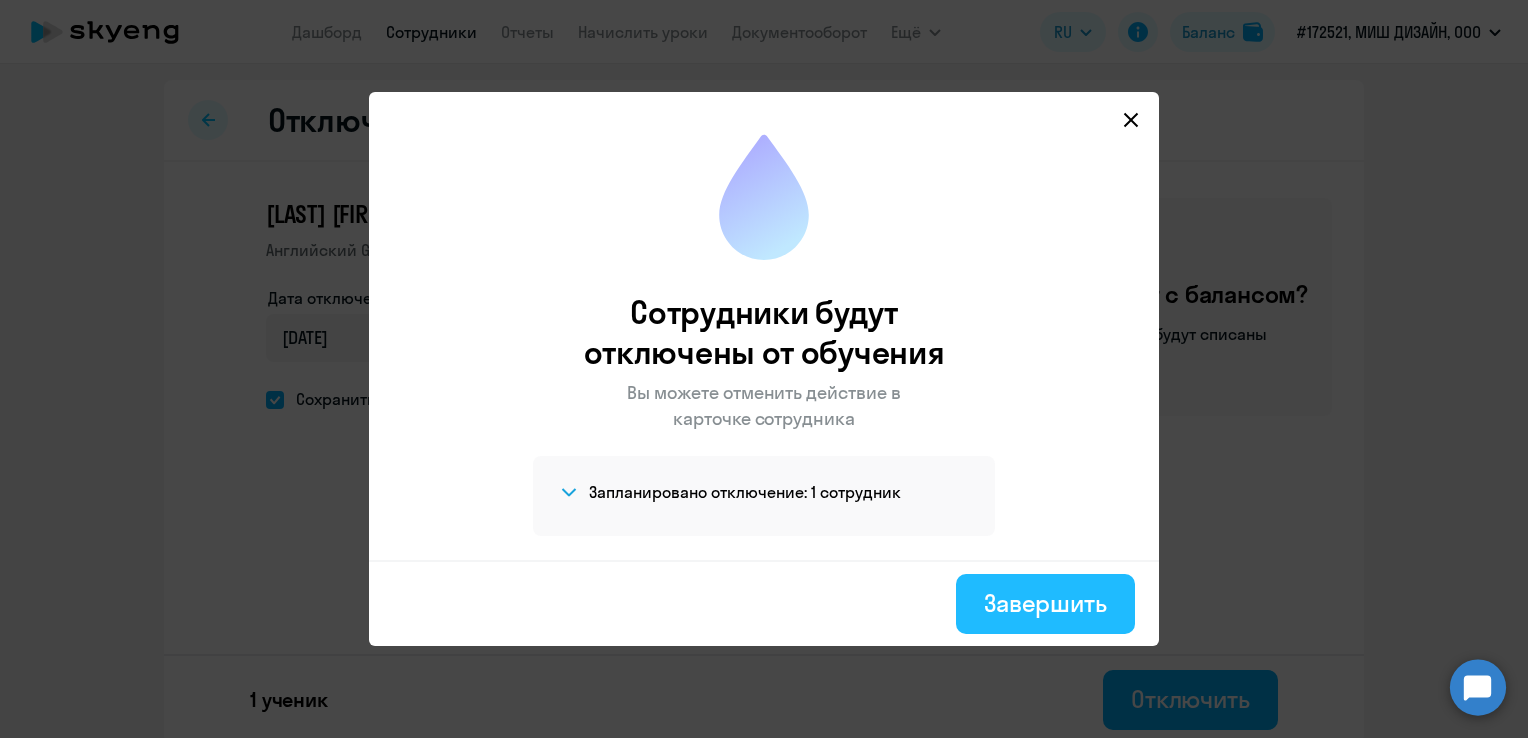 click on "Завершить" at bounding box center [1045, 603] 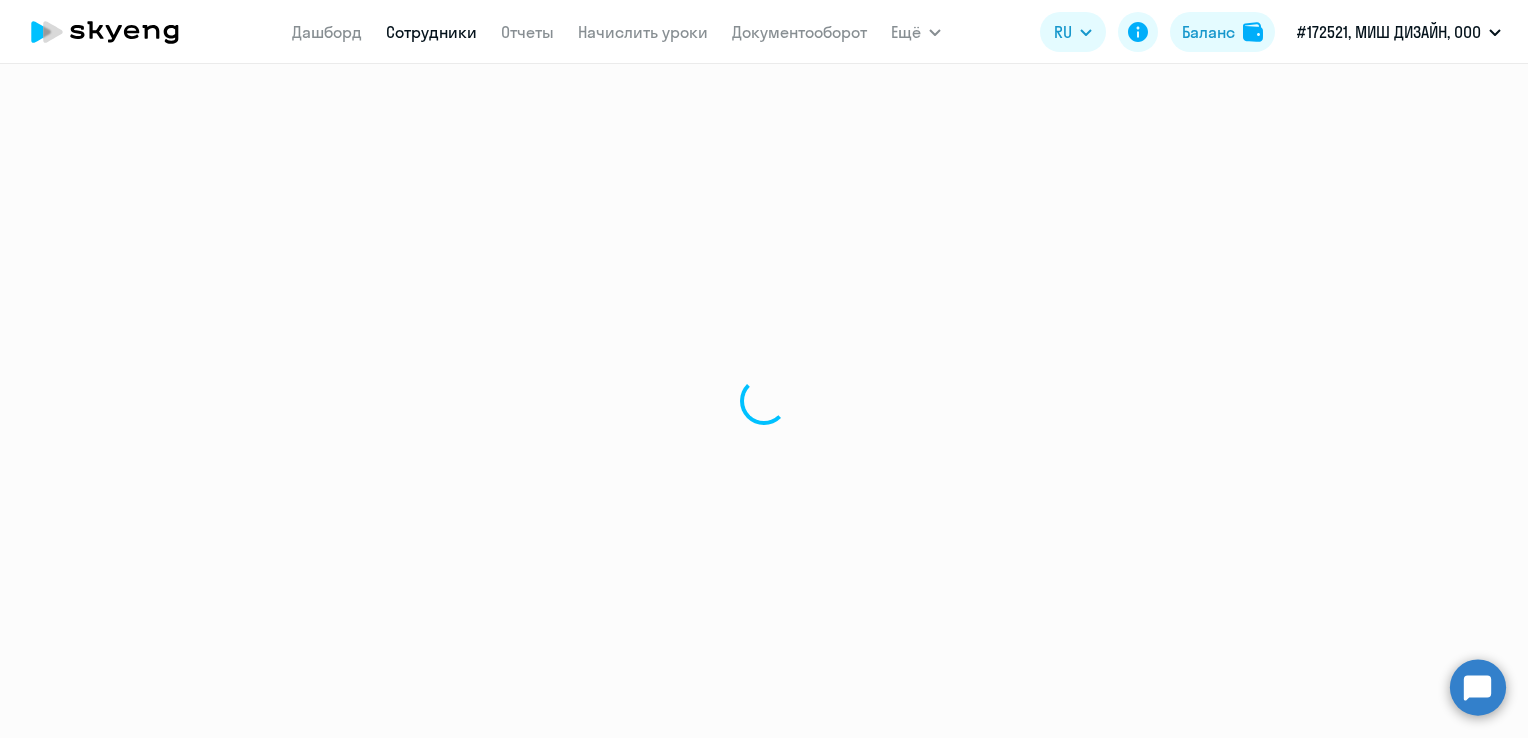 select on "30" 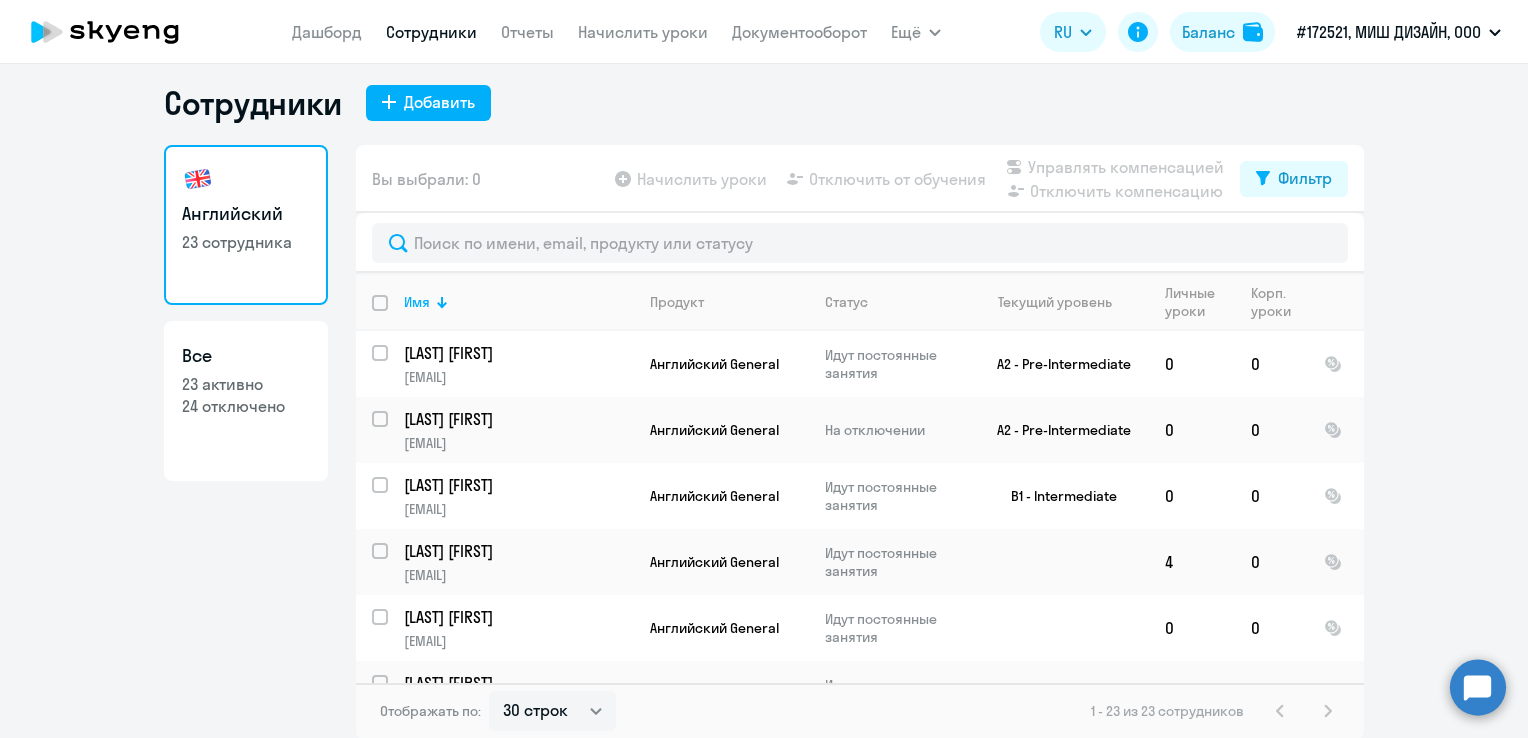 scroll, scrollTop: 12, scrollLeft: 0, axis: vertical 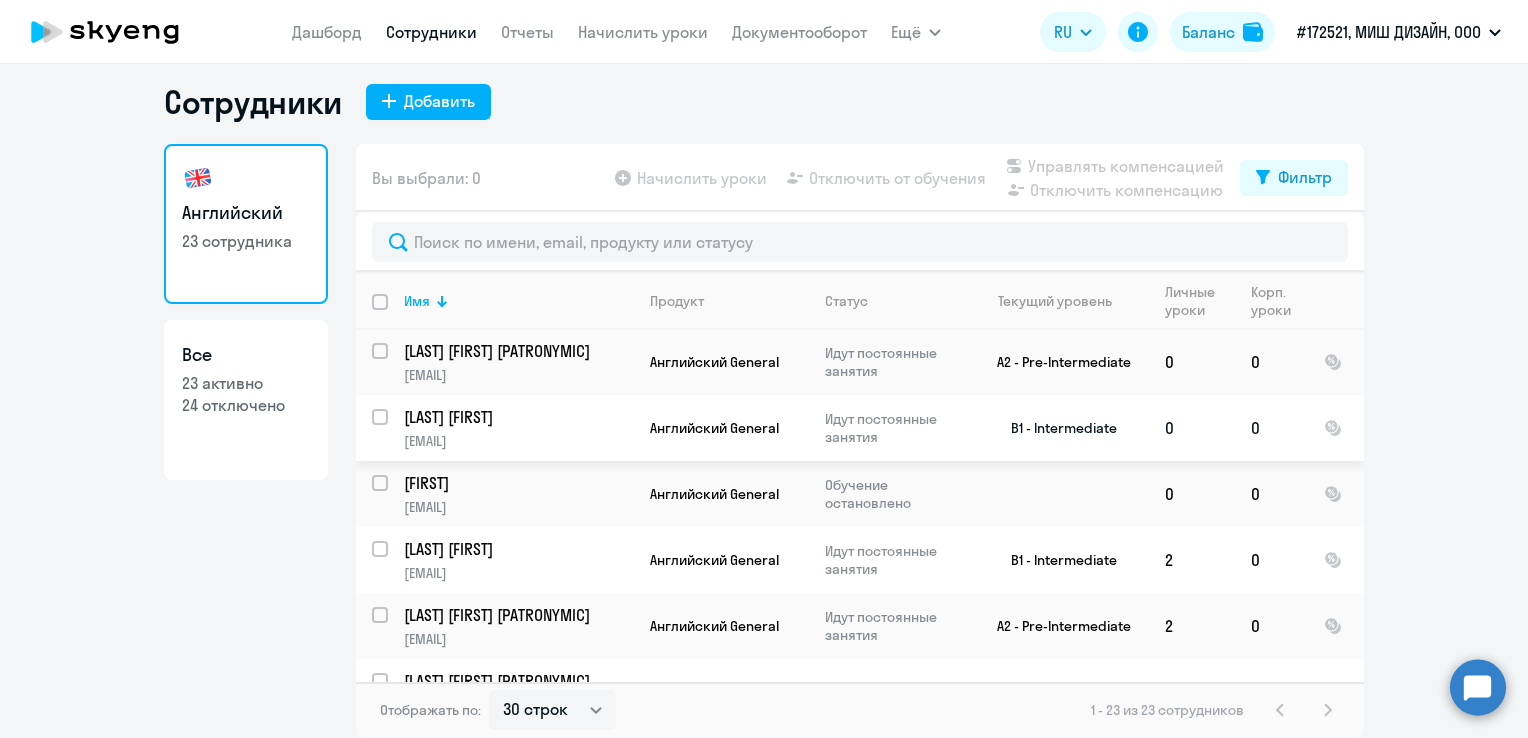 click at bounding box center (392, 429) 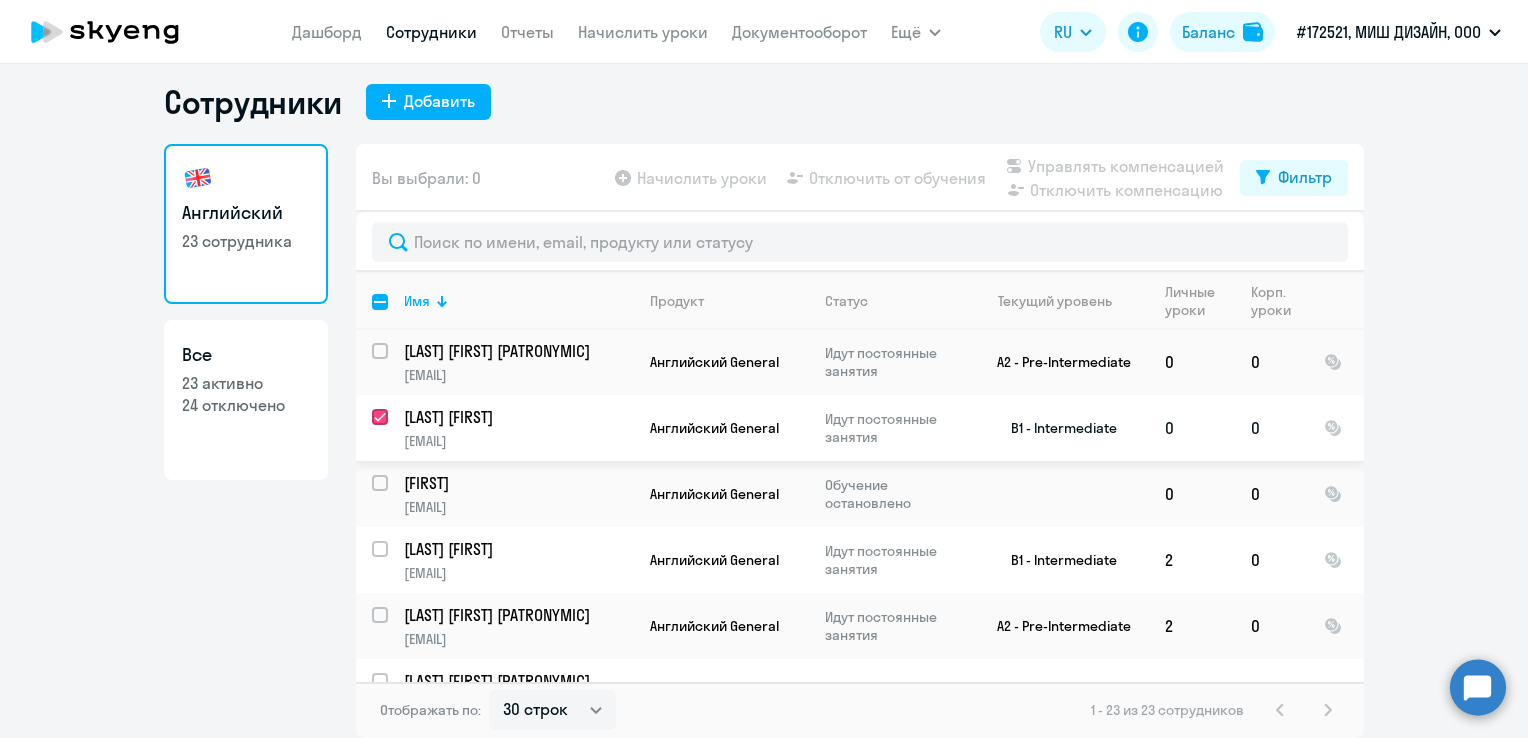 checkbox on "true" 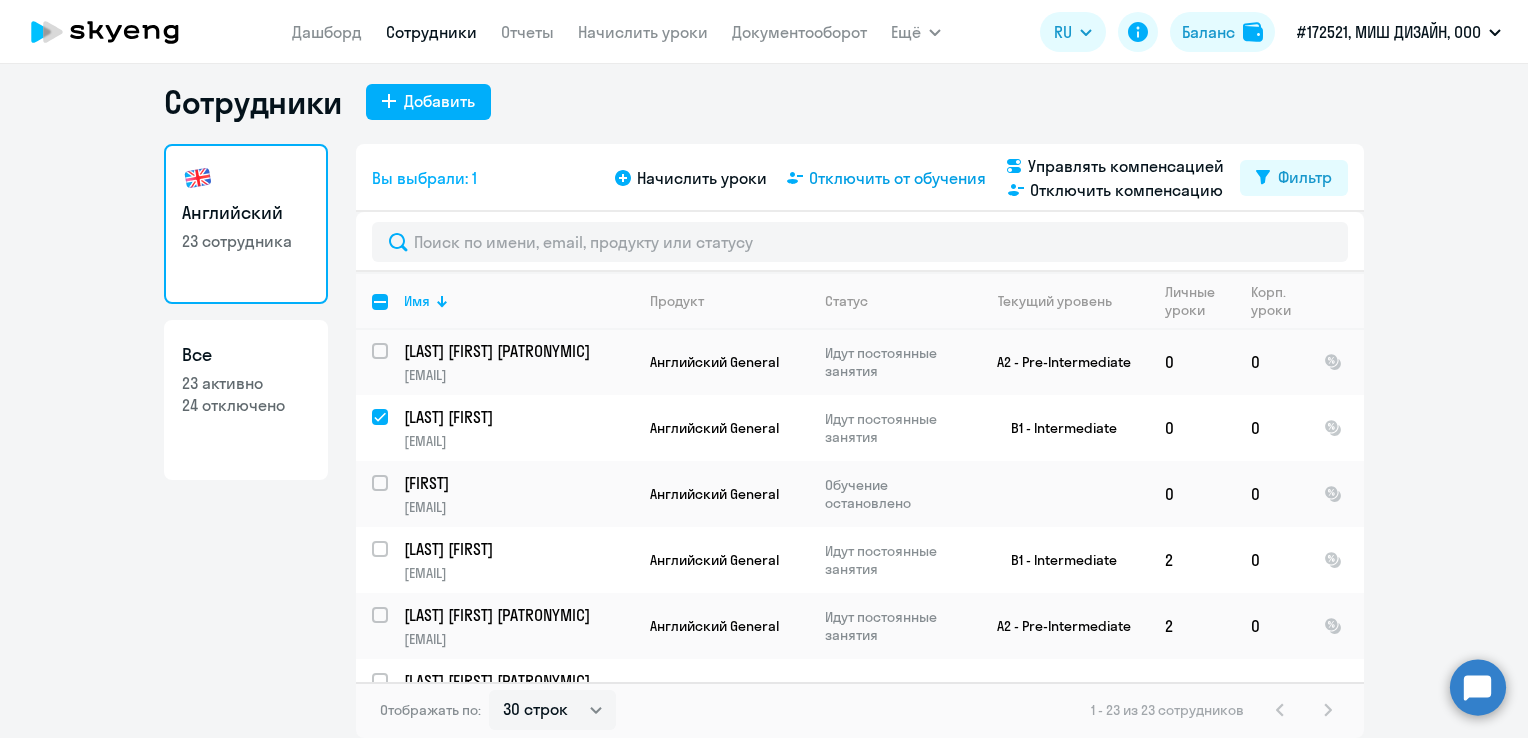 click on "Отключить от обучения" 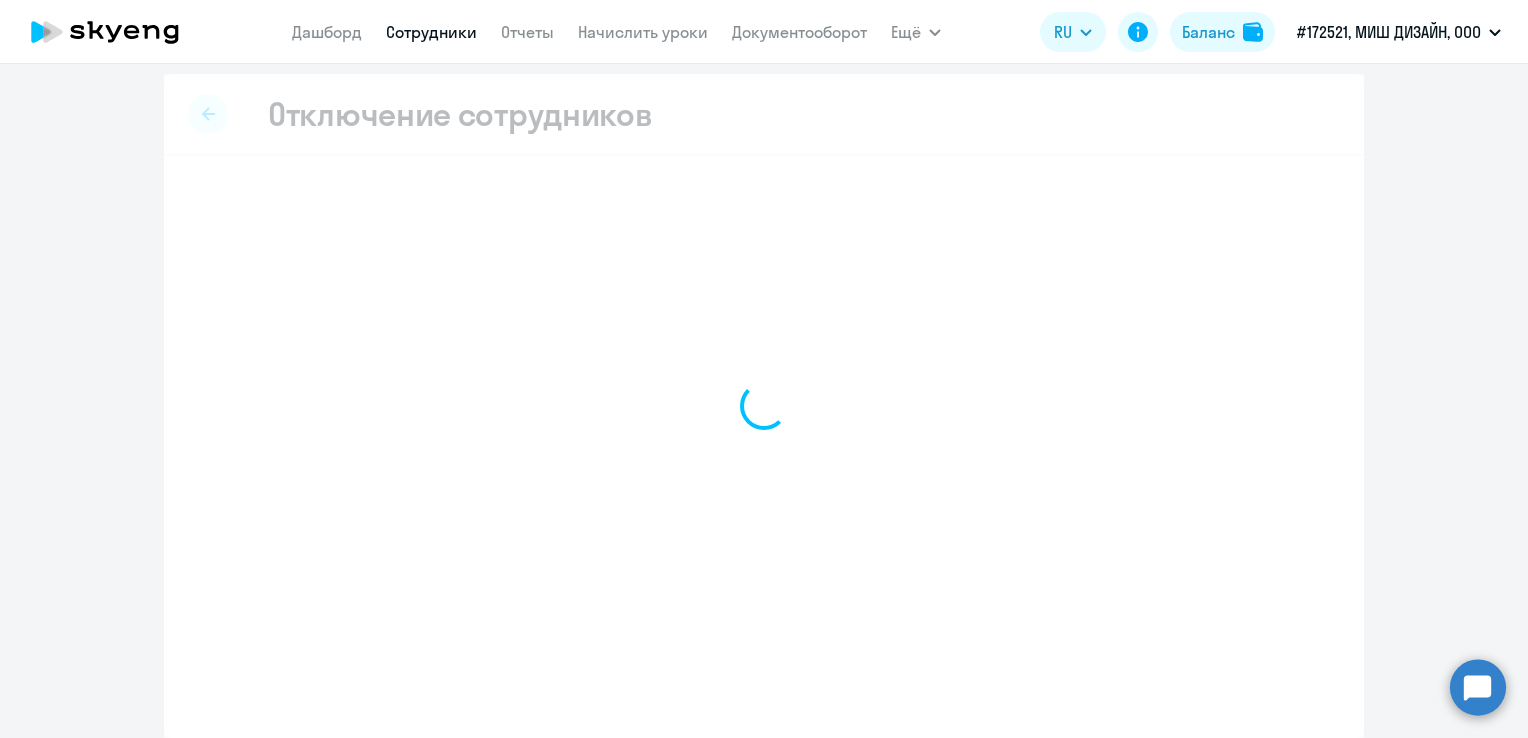 scroll, scrollTop: 6, scrollLeft: 0, axis: vertical 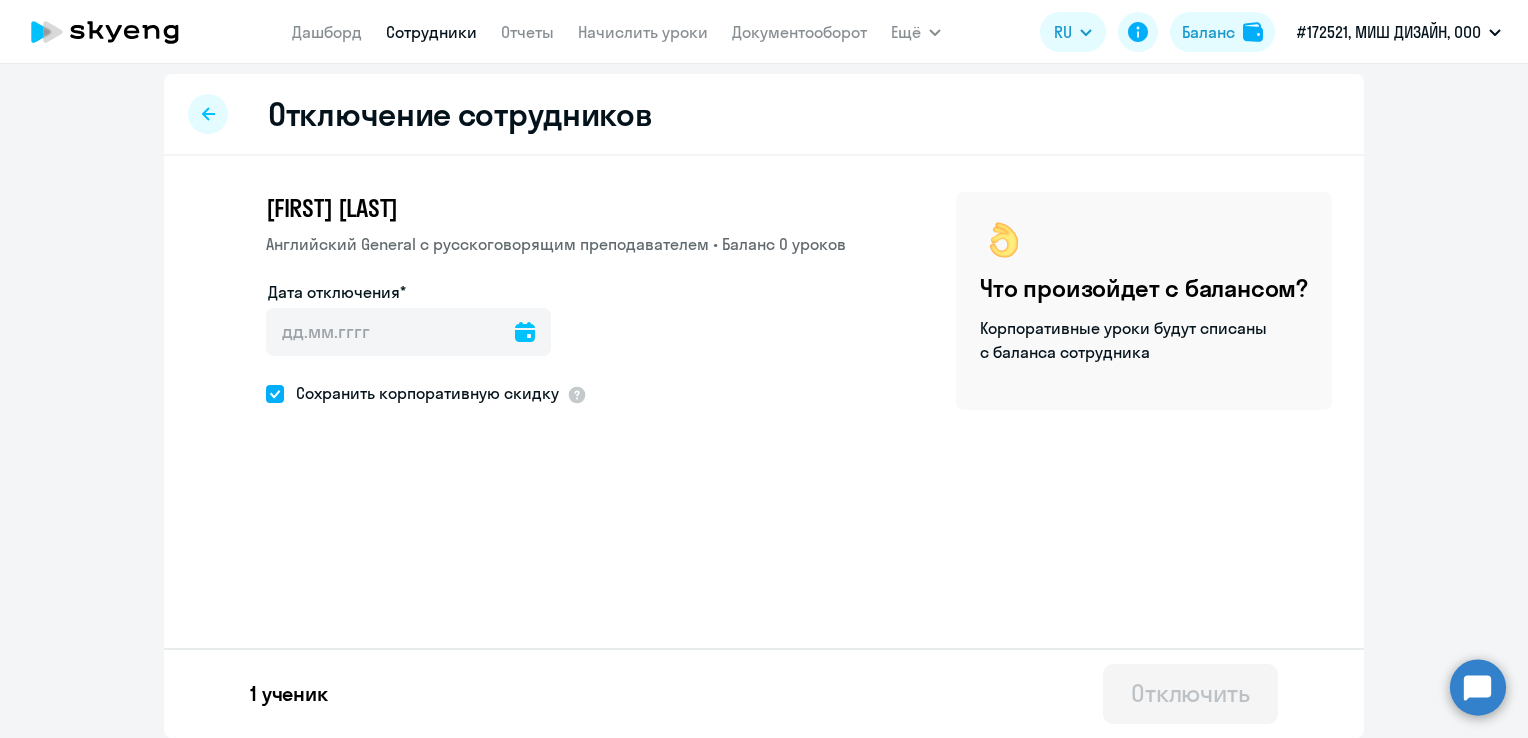 click 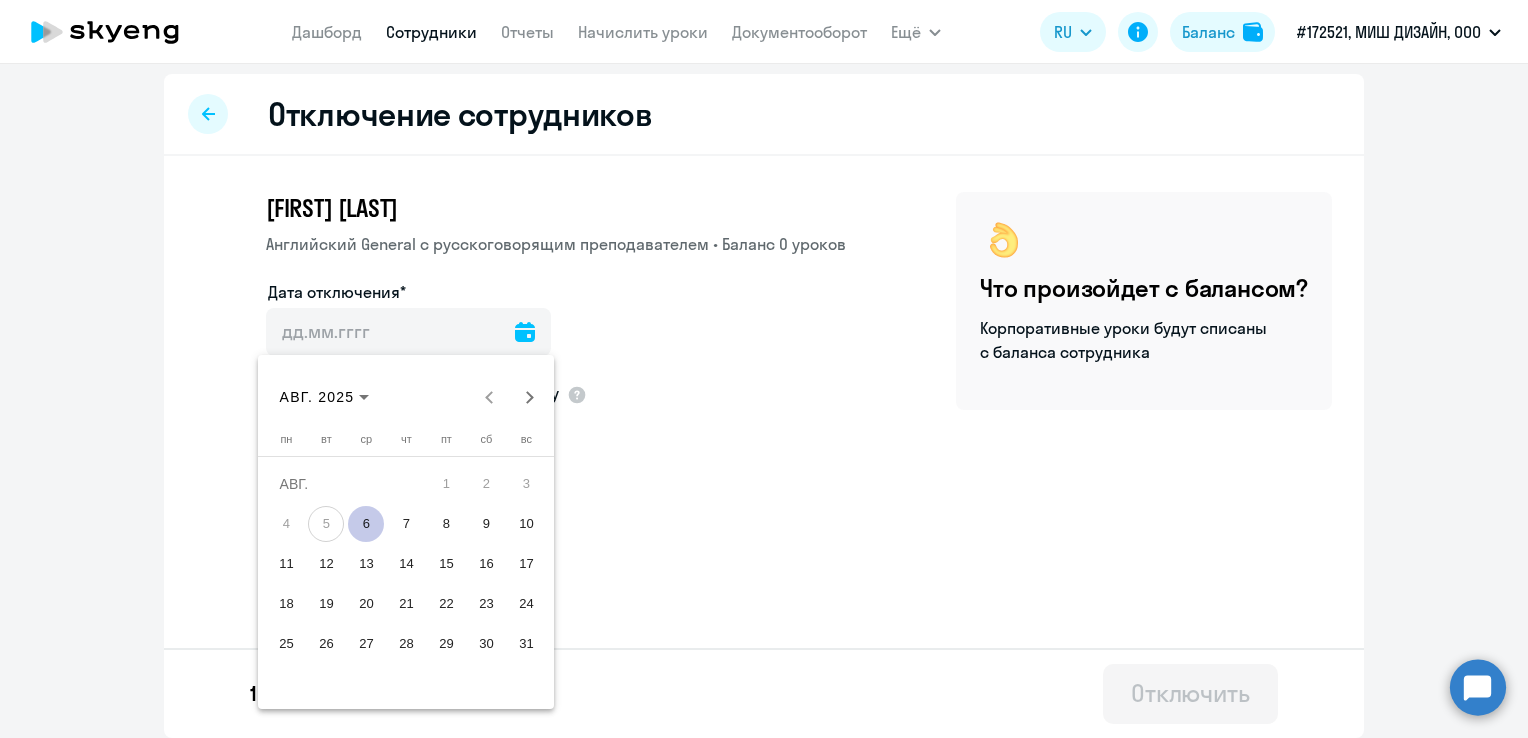 click on "6" at bounding box center [366, 524] 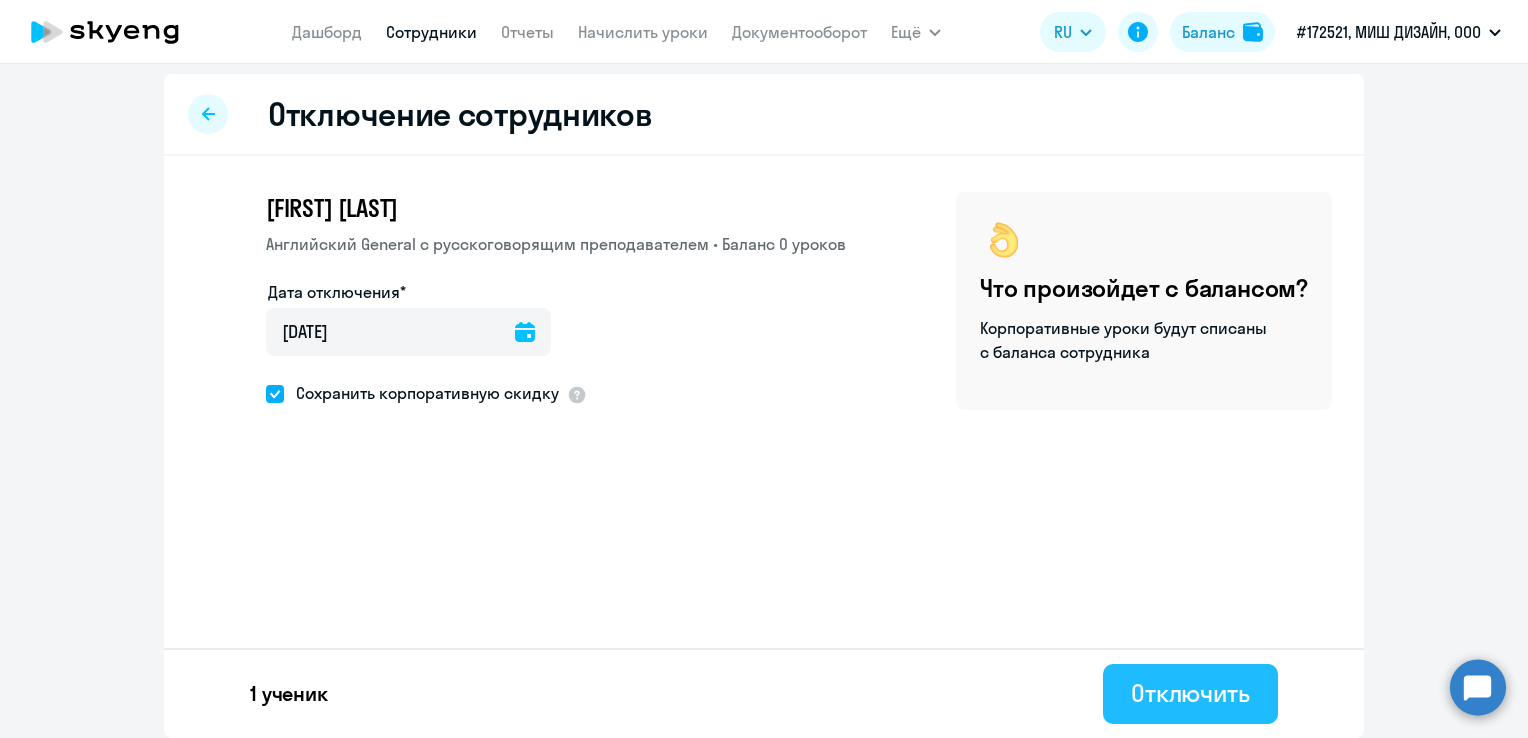 click on "Отключить" 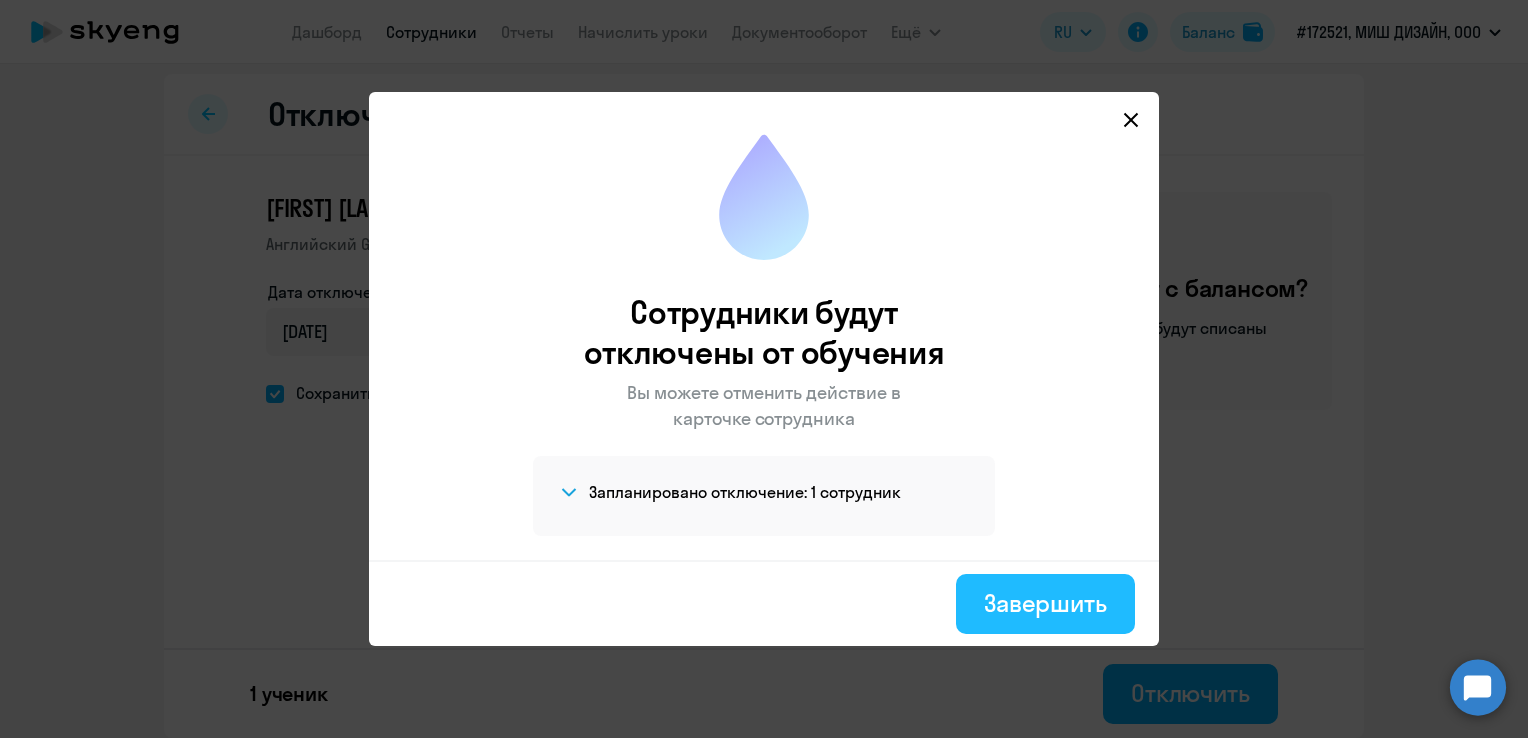 click on "Завершить" at bounding box center [1045, 603] 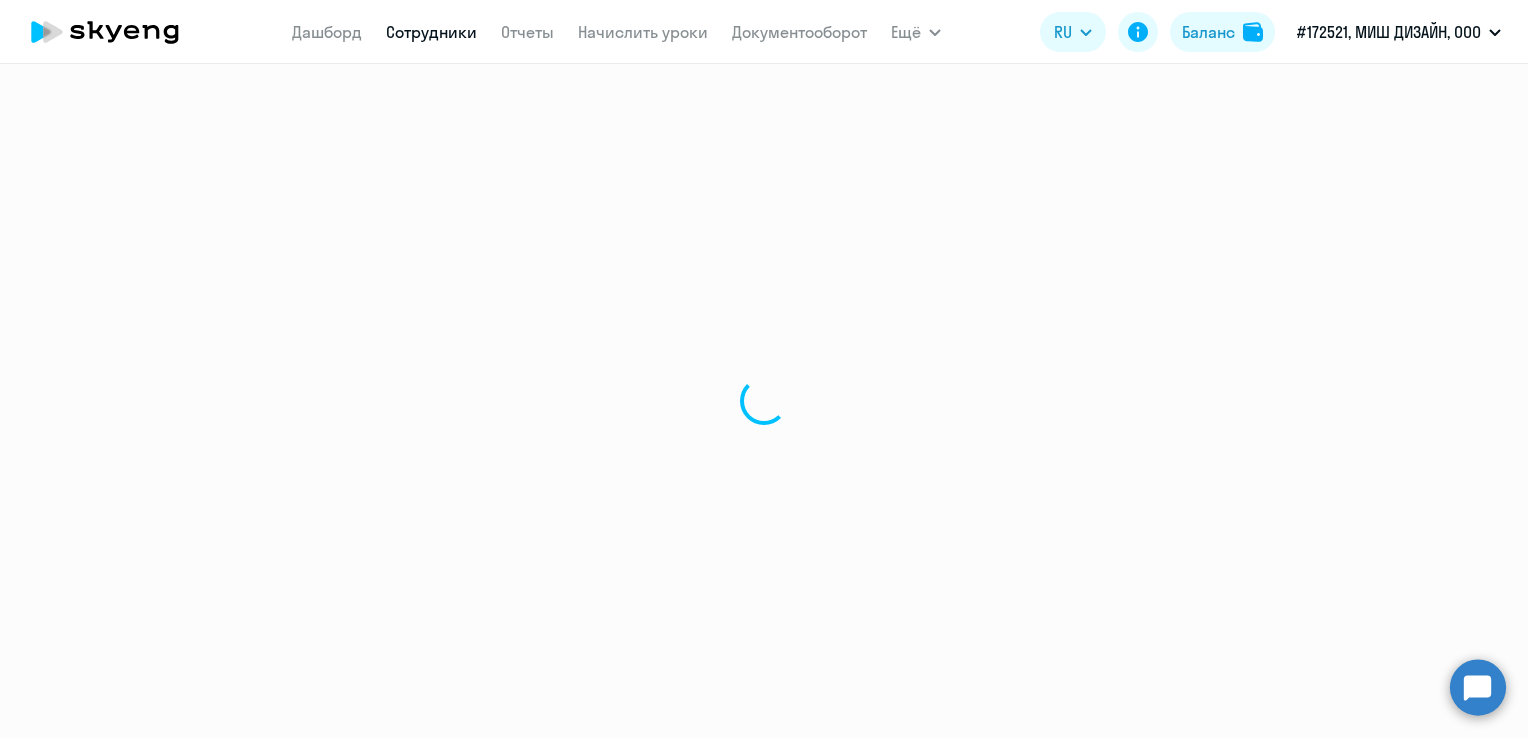 select on "30" 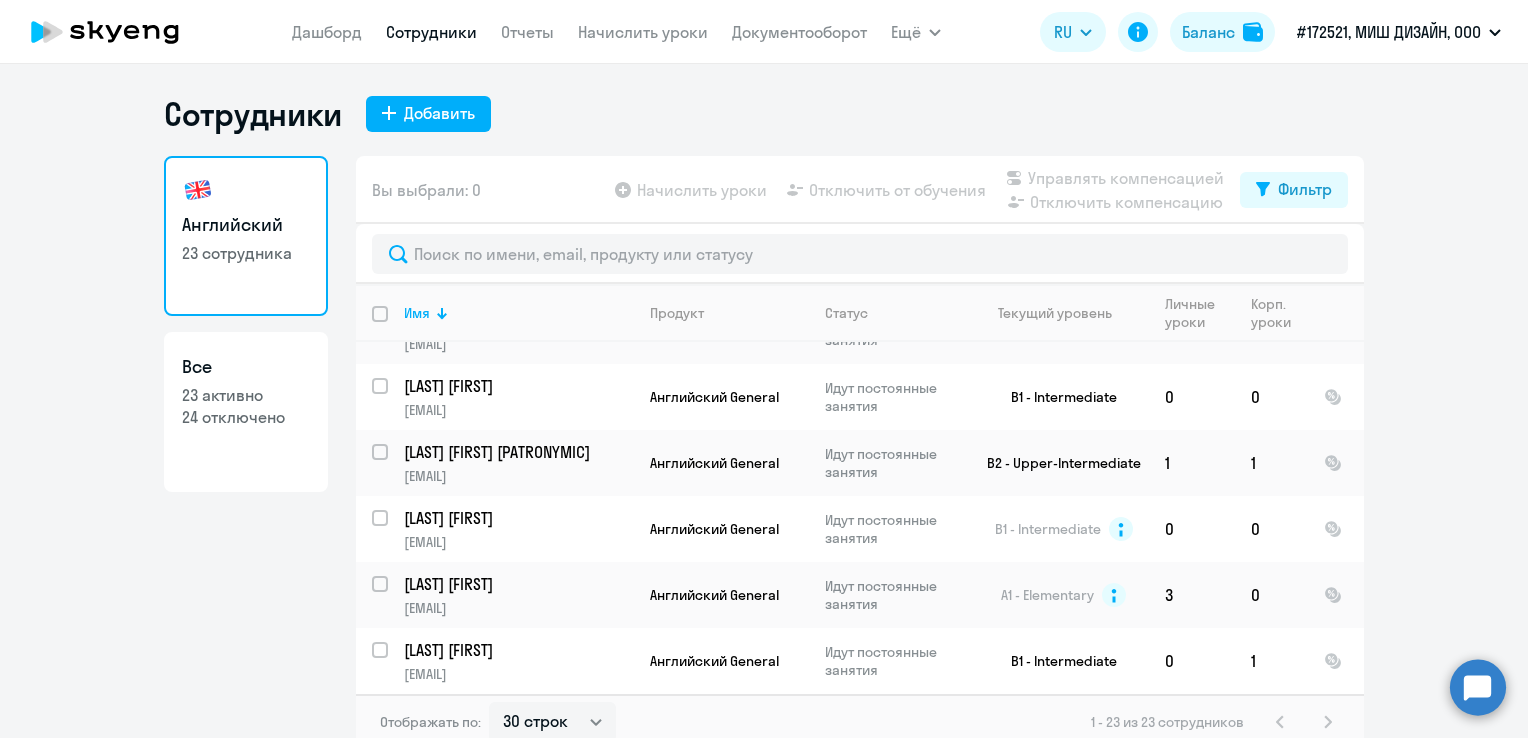 scroll, scrollTop: 1175, scrollLeft: 0, axis: vertical 